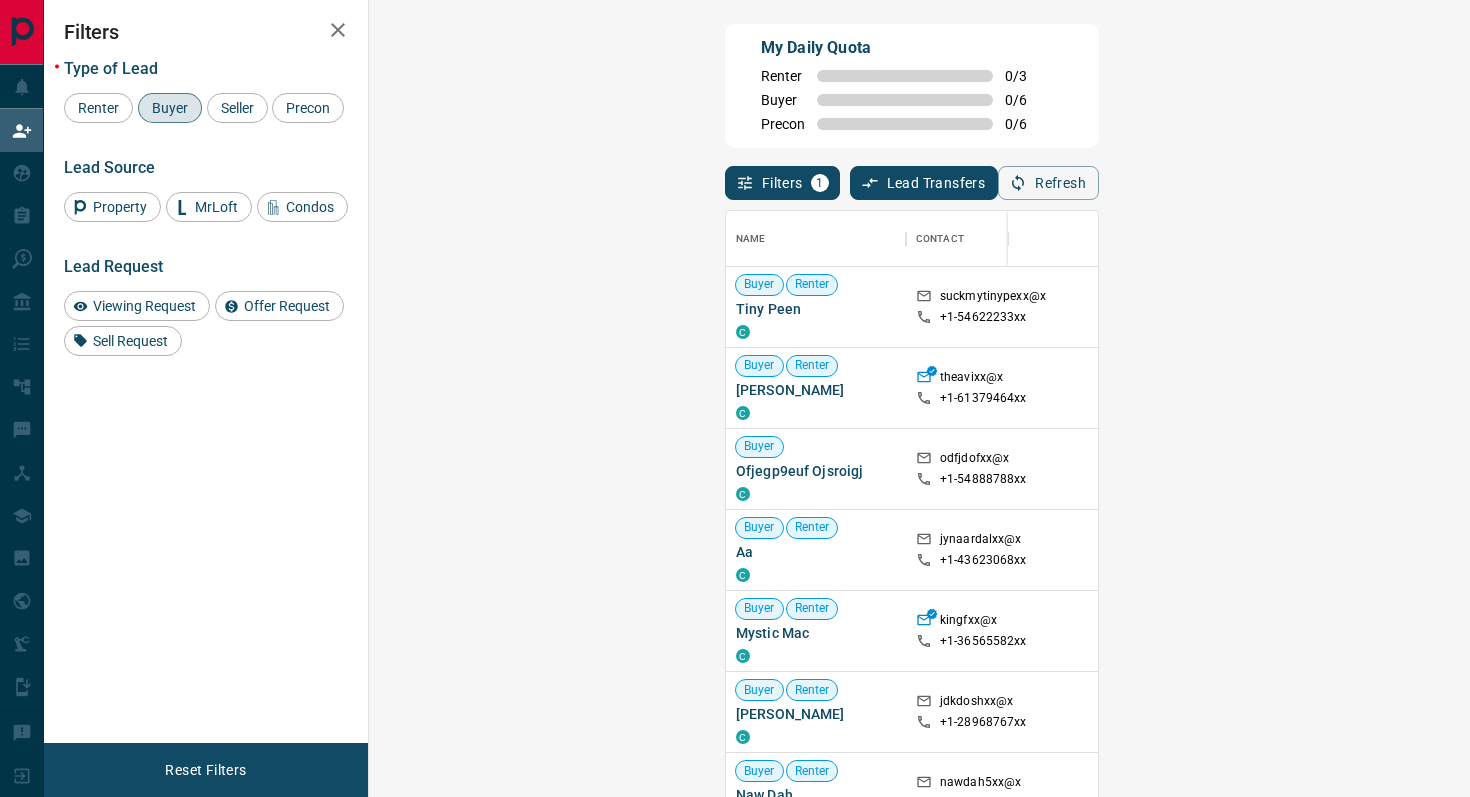 scroll, scrollTop: 0, scrollLeft: 0, axis: both 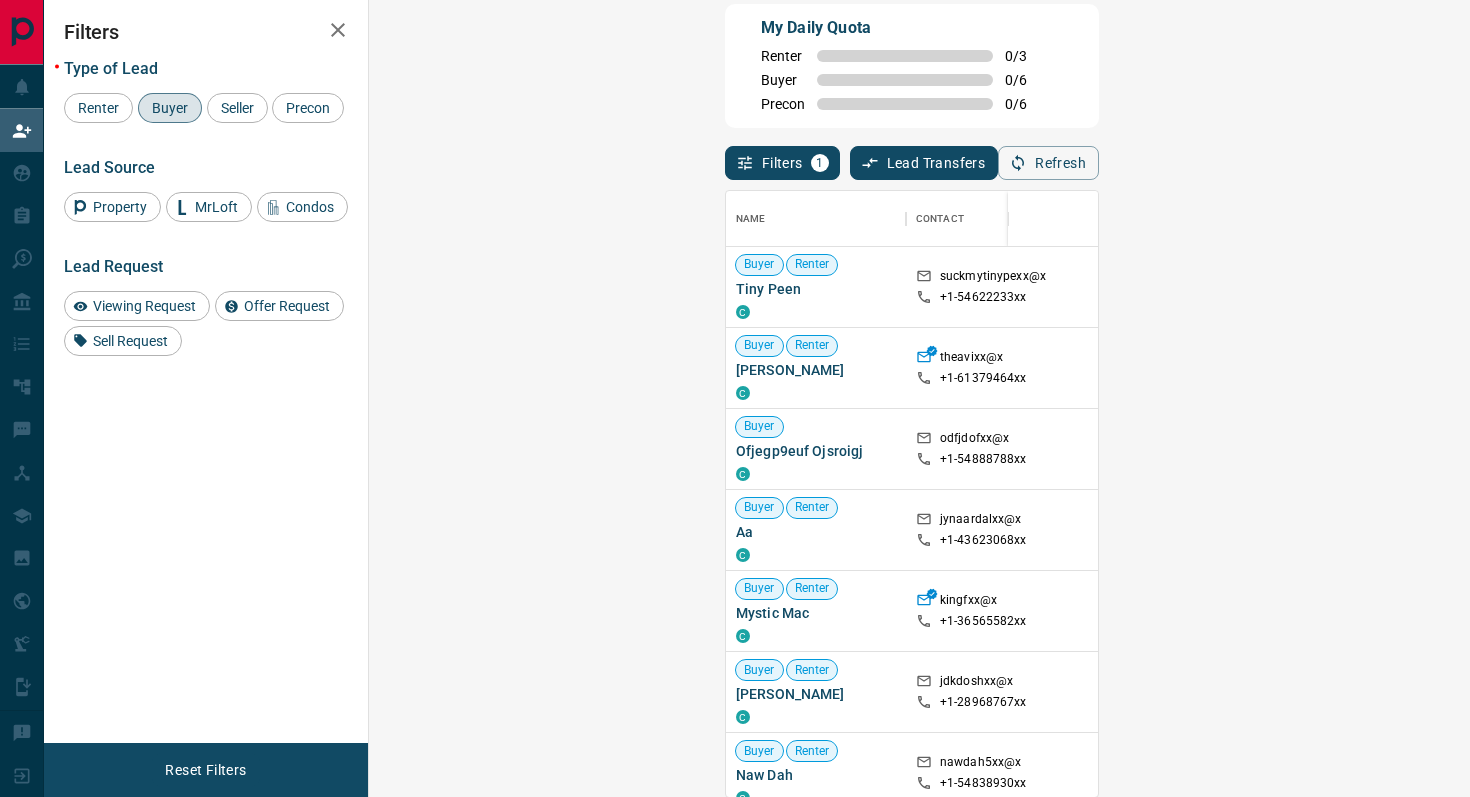 click on "Type of Lead Renter Buyer Seller Precon" at bounding box center (206, 91) 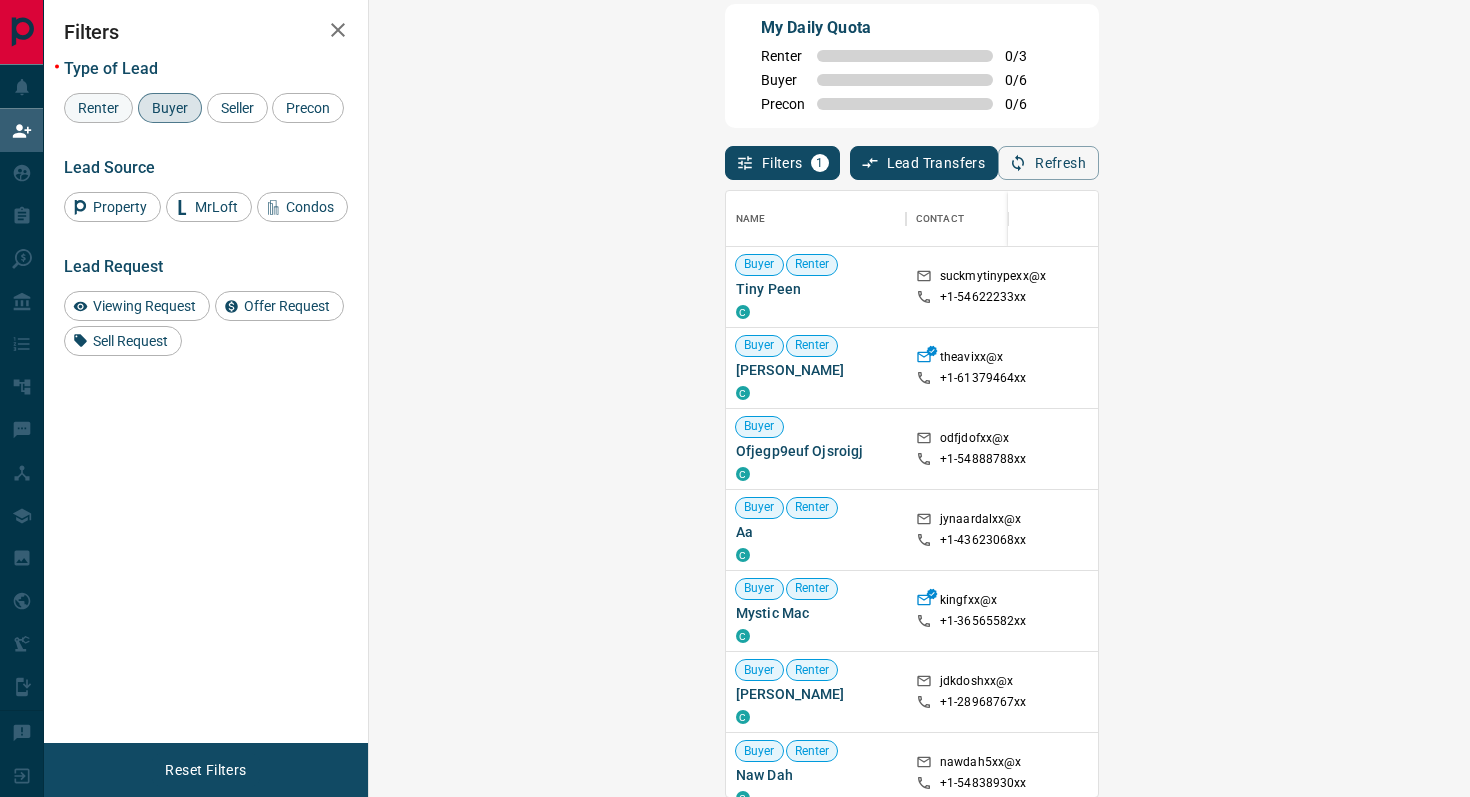 click on "Renter" at bounding box center (98, 108) 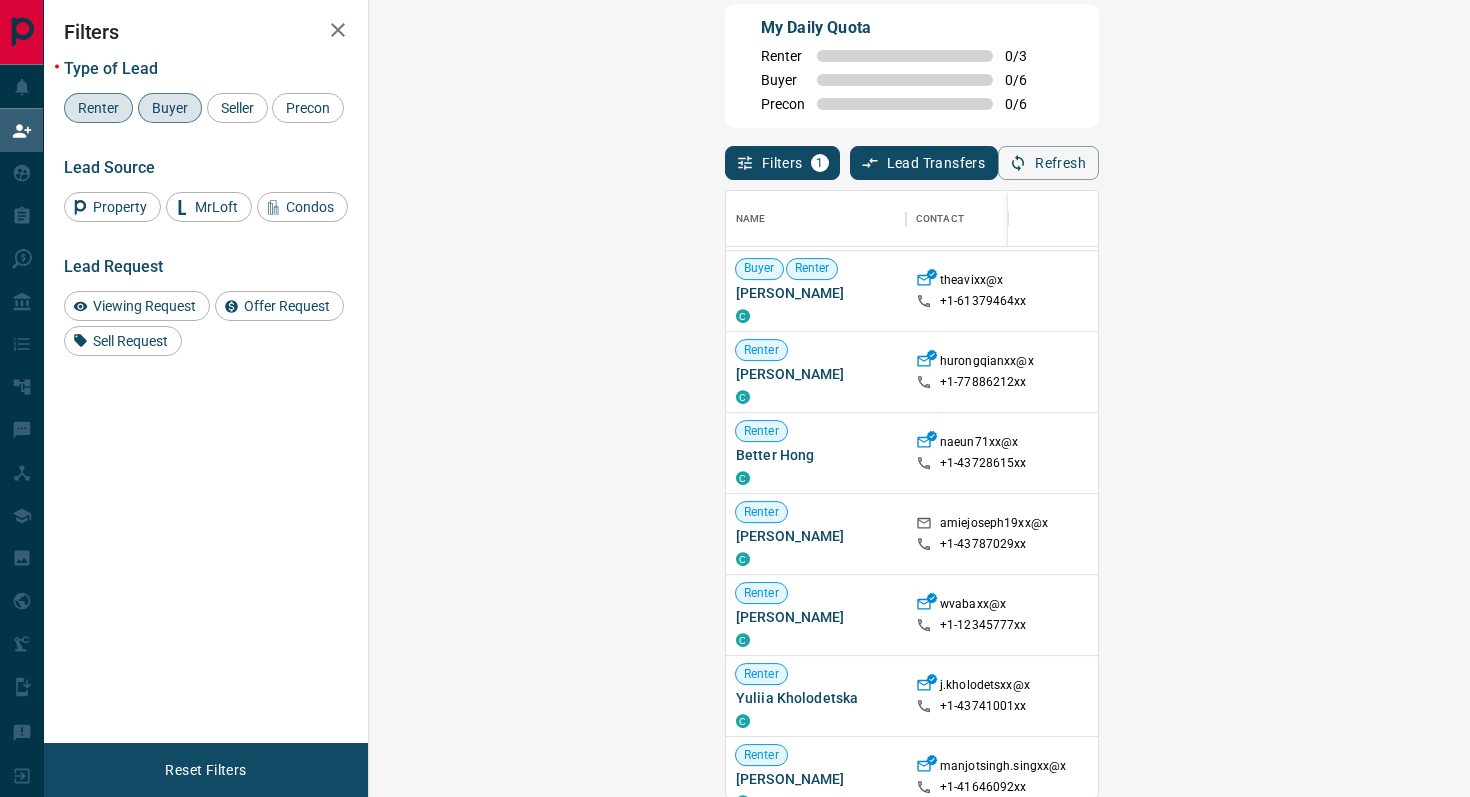 scroll, scrollTop: 1171, scrollLeft: 0, axis: vertical 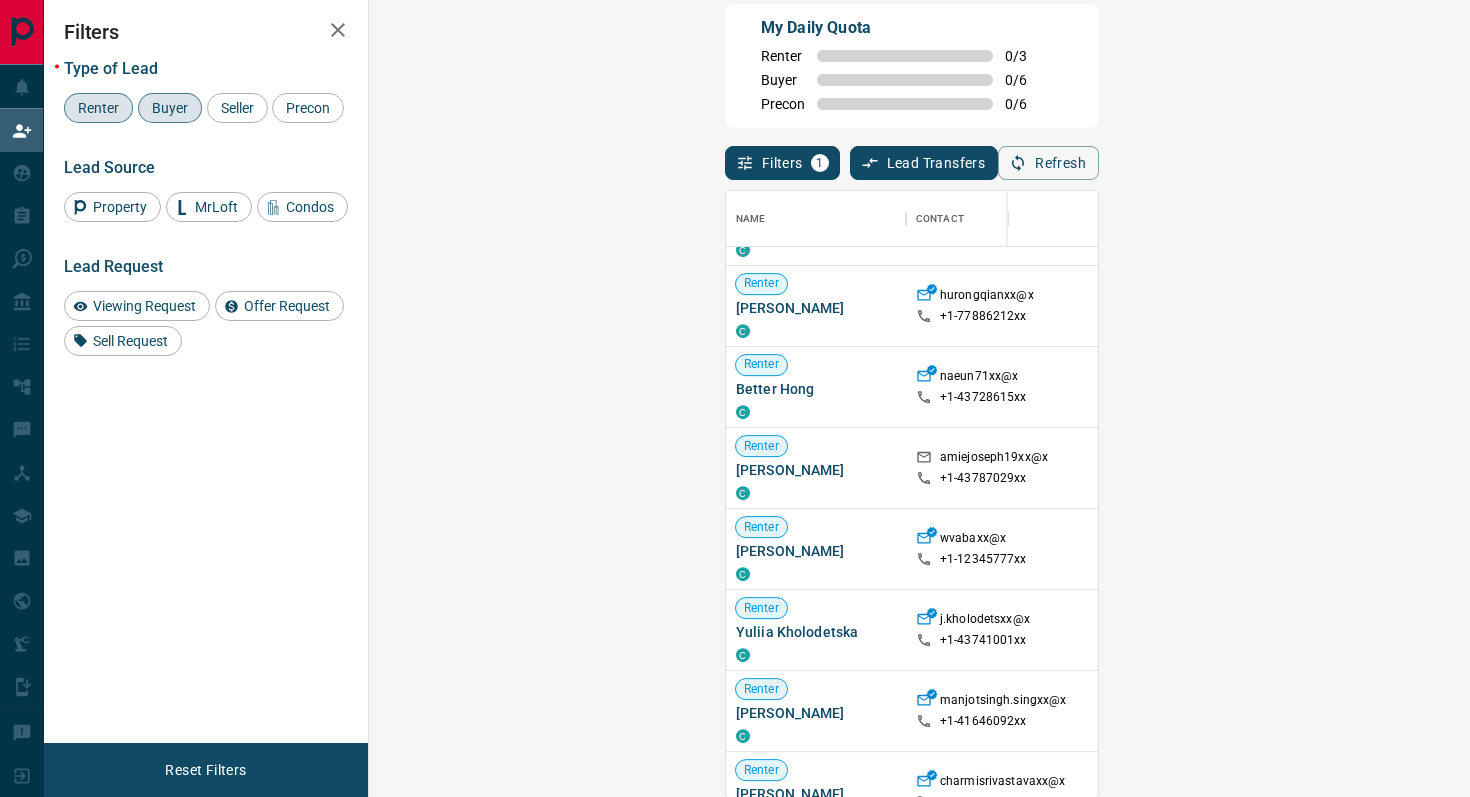 click on "Claim" at bounding box center [1739, 630] 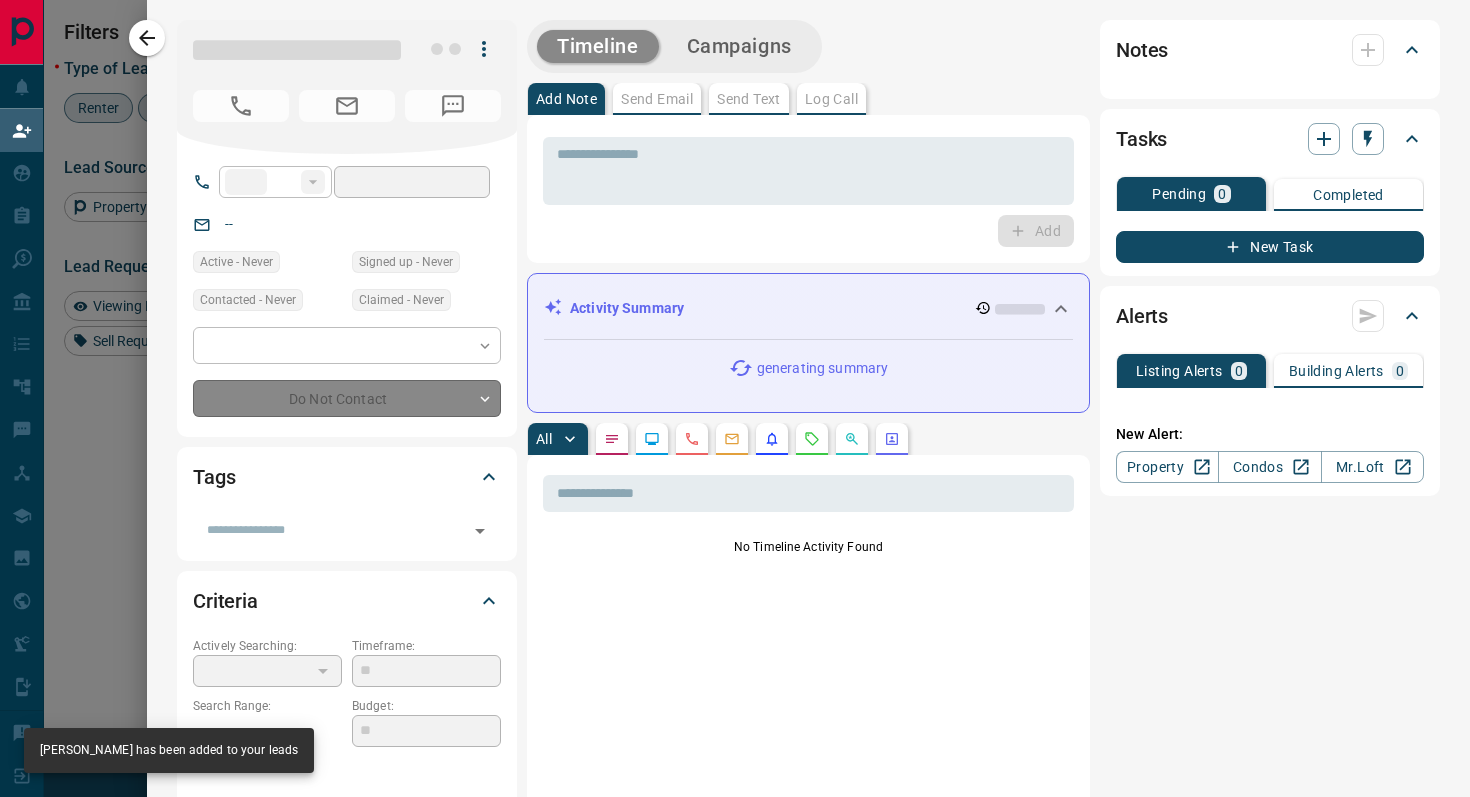 type on "**" 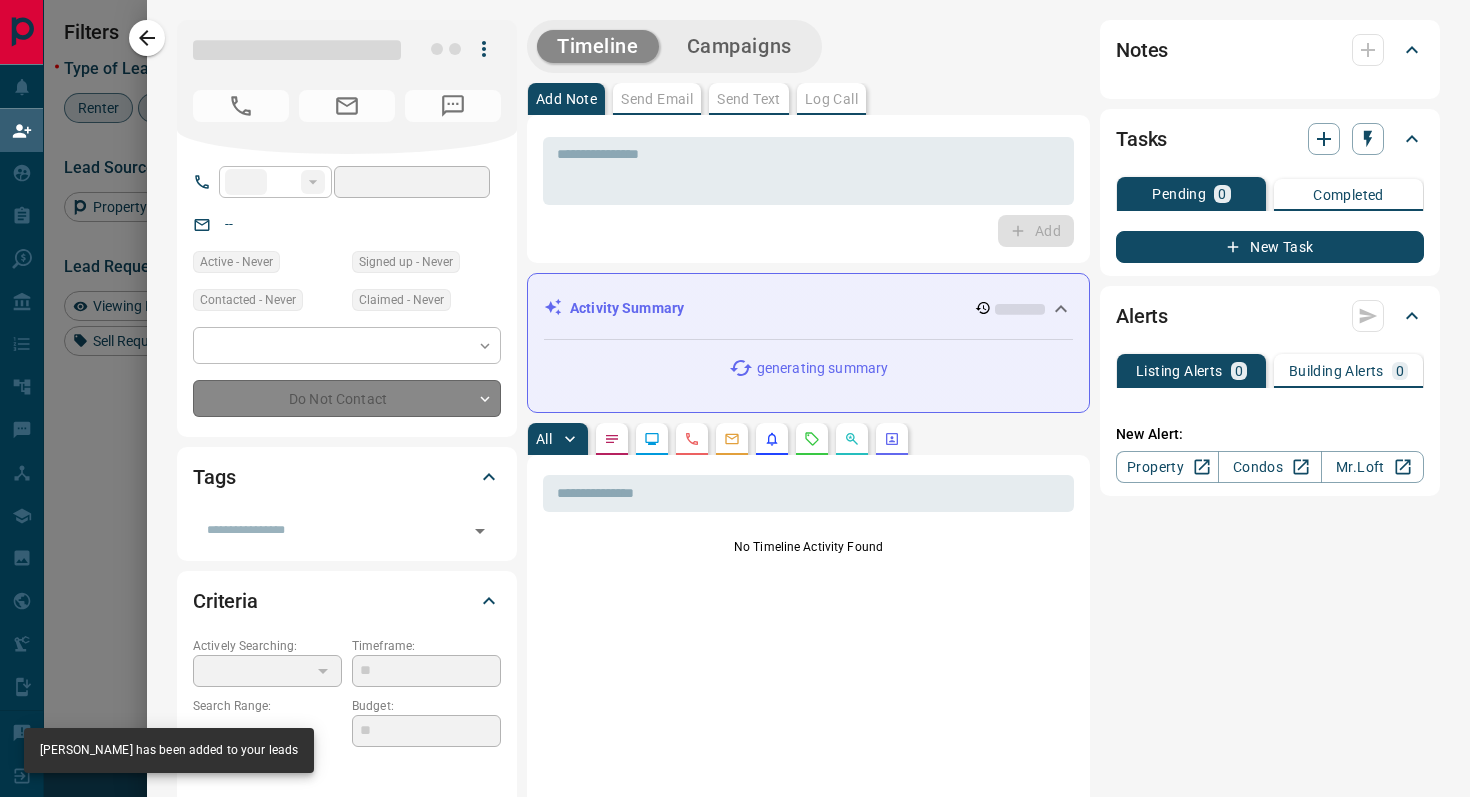 type on "**********" 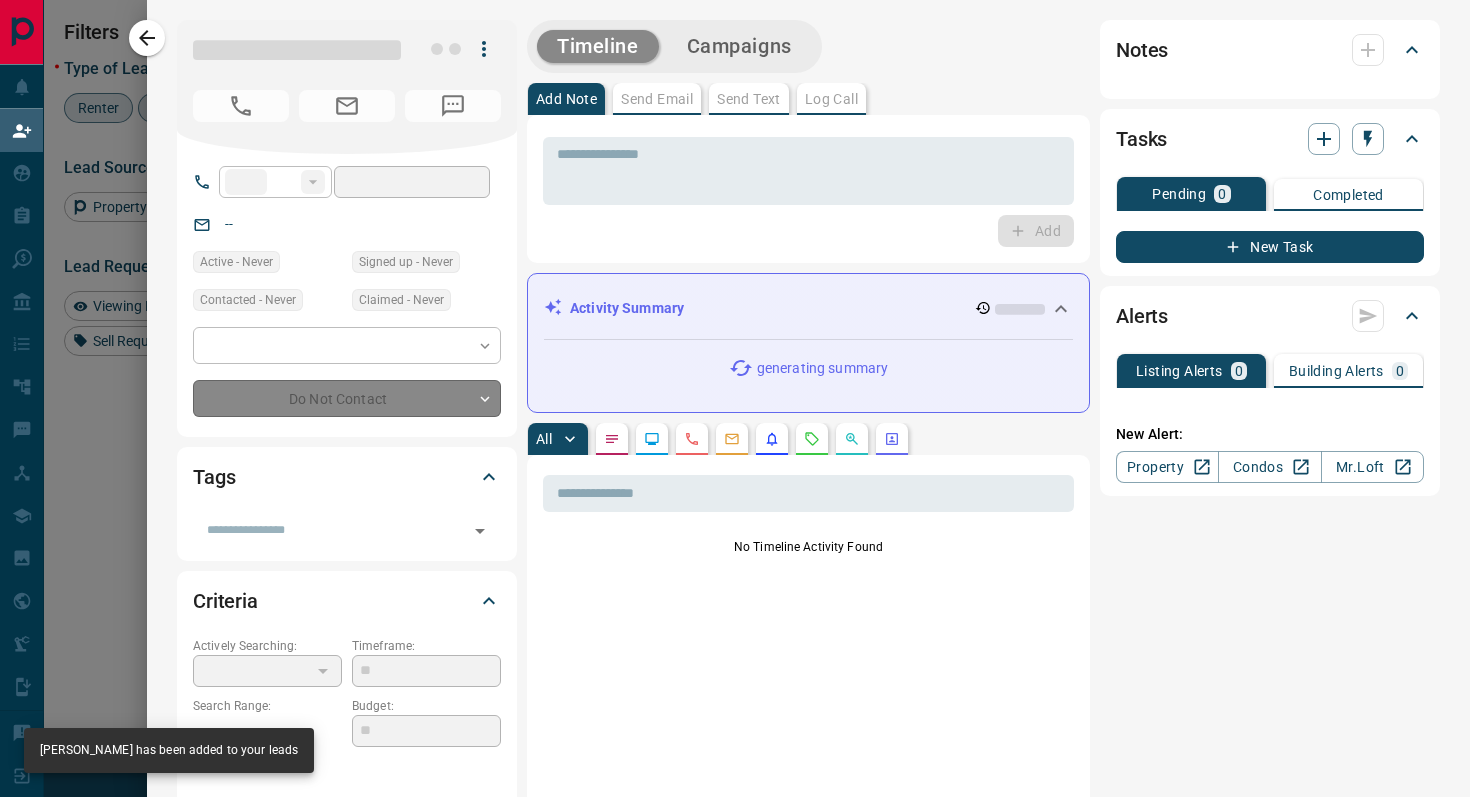 type on "**********" 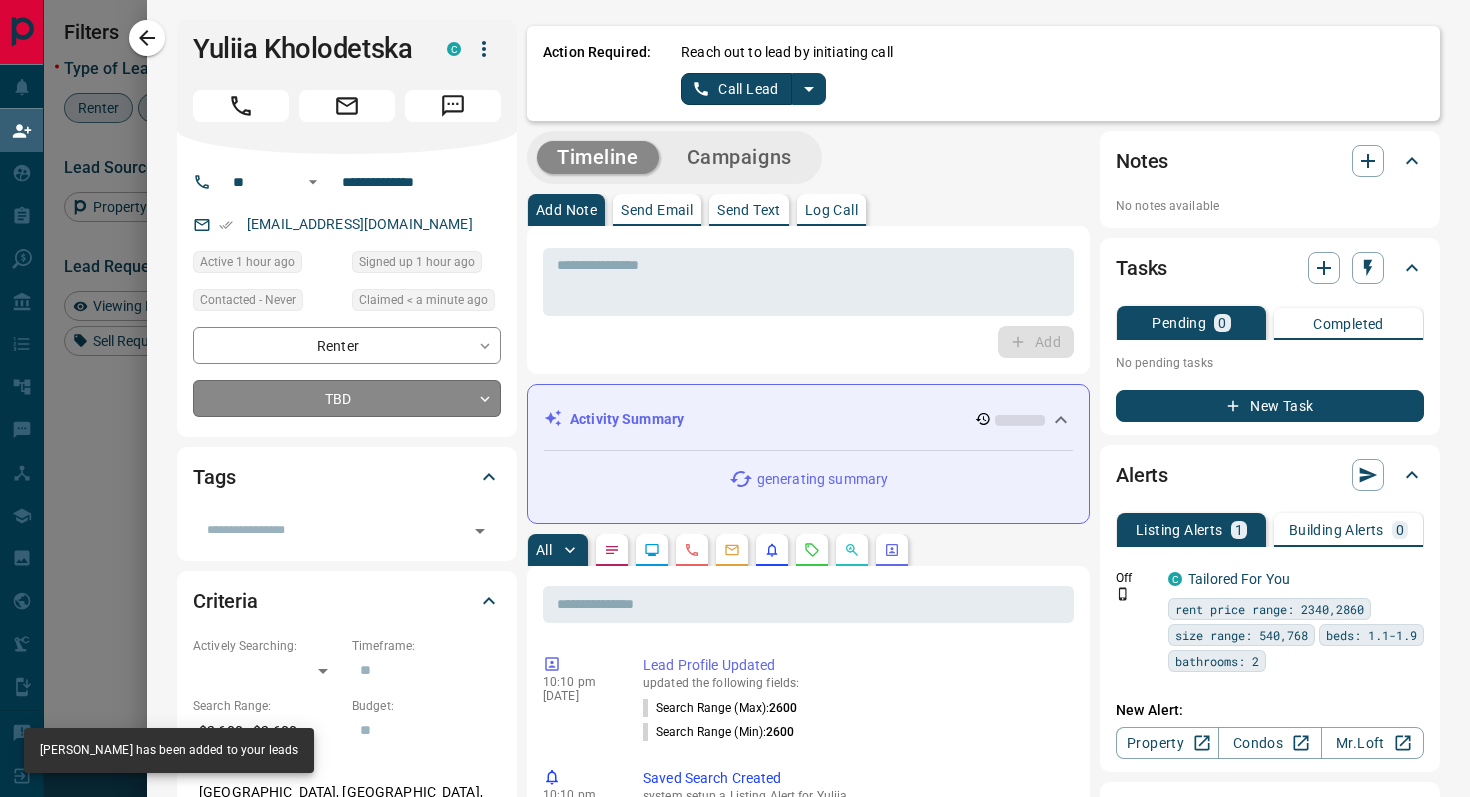 click on "Lead Transfers Claim Leads My Leads Tasks Opportunities Deals Campaigns Automations Messages Broker Bay Training Media Services Agent Resources Precon Worksheet Mobile Apps Disclosure Logout My Daily Quota Renter 1 / 3 Buyer 0 / 6 Precon 0 / 6 Filters 1 Lead Transfers 0 Refresh Name Contact Search   Search Range Location Requests AI Status Recent Opportunities (30d) Renter [PERSON_NAME] C pedrofxx@x +1- 64791461xx $2K - $2K [GEOGRAPHIC_DATA], [GEOGRAPHIC_DATA] Renter :D D: C benliu1430xx@x +1- 41680791xx $160 - $30K [GEOGRAPHIC_DATA], [GEOGRAPHIC_DATA] Interest Buyer Renter [PERSON_NAME] C theavixx@x +1- 61379464xx [GEOGRAPHIC_DATA], [GEOGRAPHIC_DATA] [PERSON_NAME] +1- 77886212xx $2K - $2K [GEOGRAPHIC_DATA], [GEOGRAPHIC_DATA] Renter Better Hong C naeun71xx@x +1- 43728615xx $65 - $2K [GEOGRAPHIC_DATA], [GEOGRAPHIC_DATA] [PERSON_NAME] C amiejoseph19xx@x +1- 43787029xx $1K - $2K [GEOGRAPHIC_DATA], [GEOGRAPHIC_DATA], [GEOGRAPHIC_DATA] Renter [PERSON_NAME] C wvabaxx@x +1- 12345777xx $2K - $3K [GEOGRAPHIC_DATA], [GEOGRAPHIC_DATA] Interest Favourite Renter Yuliia Kholodetska C j.kholodetsxx@x +1- 43741001xx $3K - $3K C C" at bounding box center (735, 319) 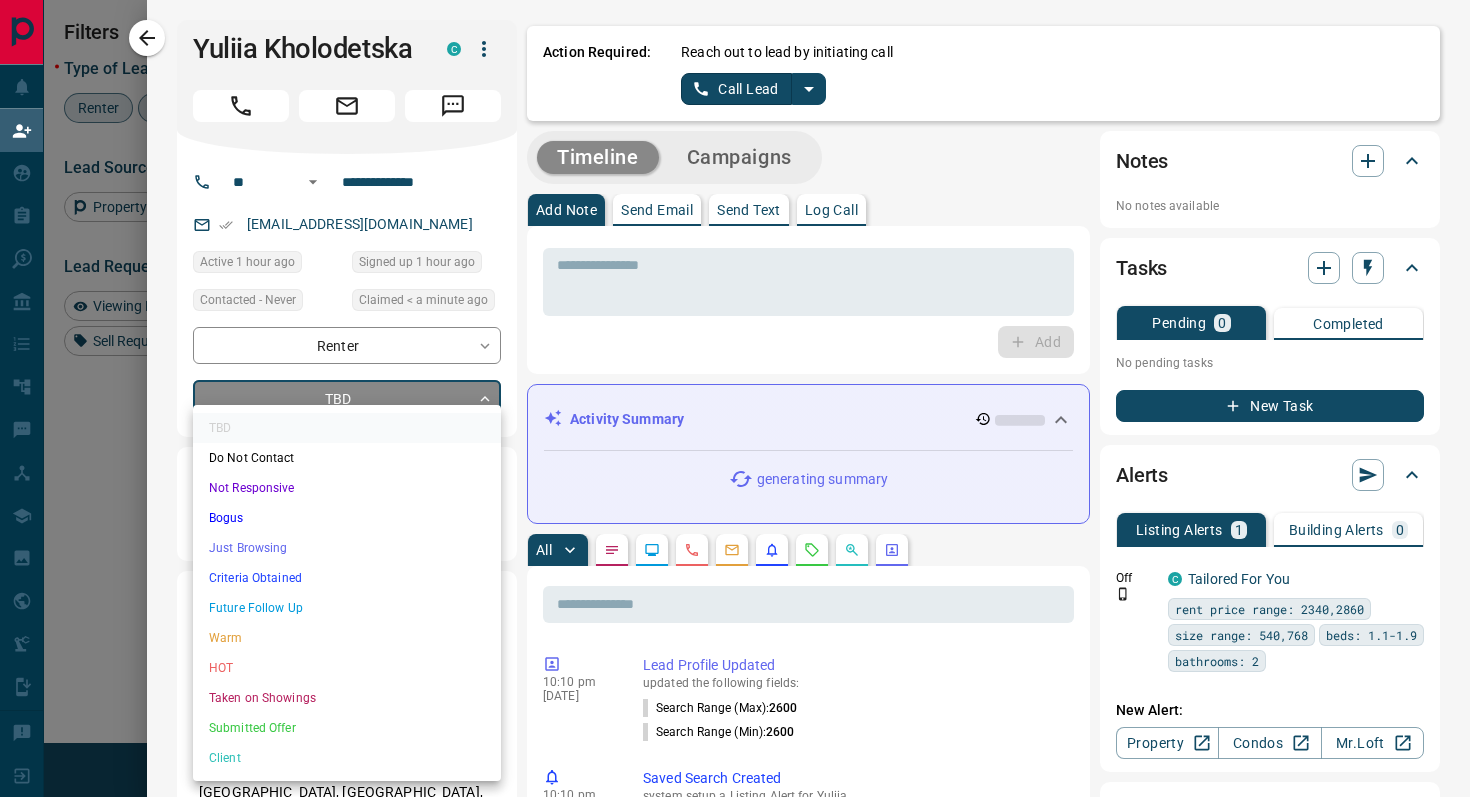 click on "Criteria Obtained" at bounding box center (347, 578) 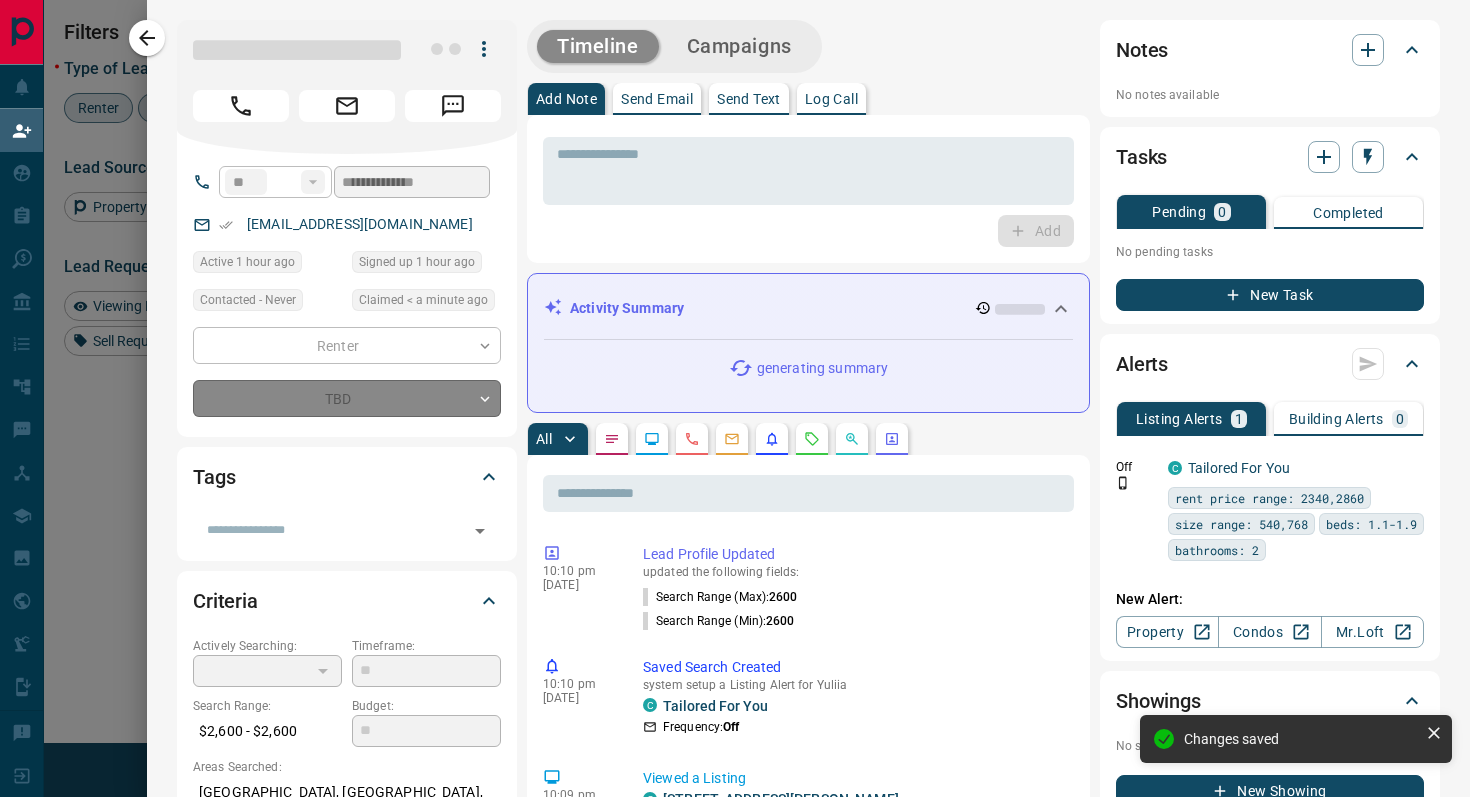 type on "*" 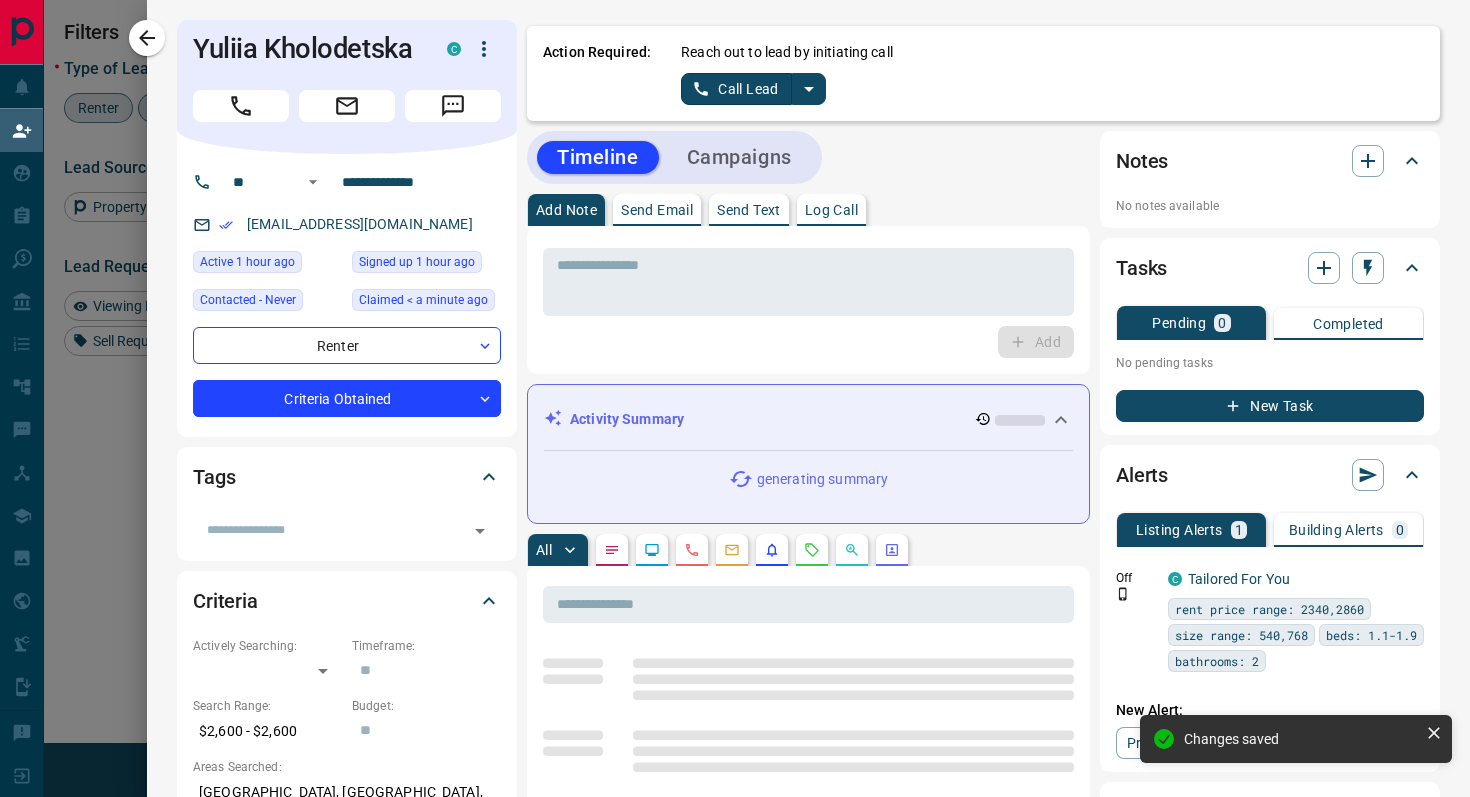 click 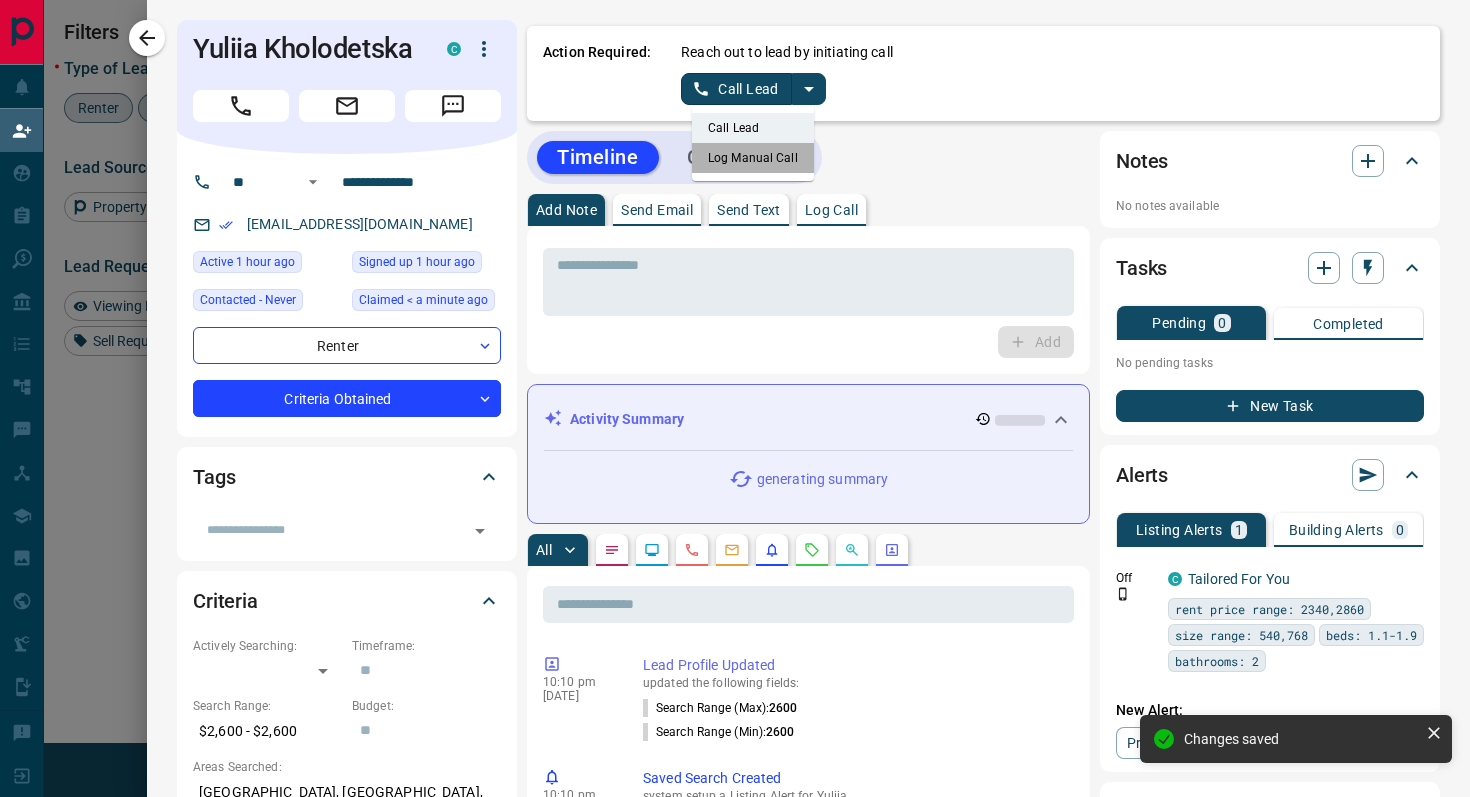 click on "Log Manual Call" at bounding box center (753, 158) 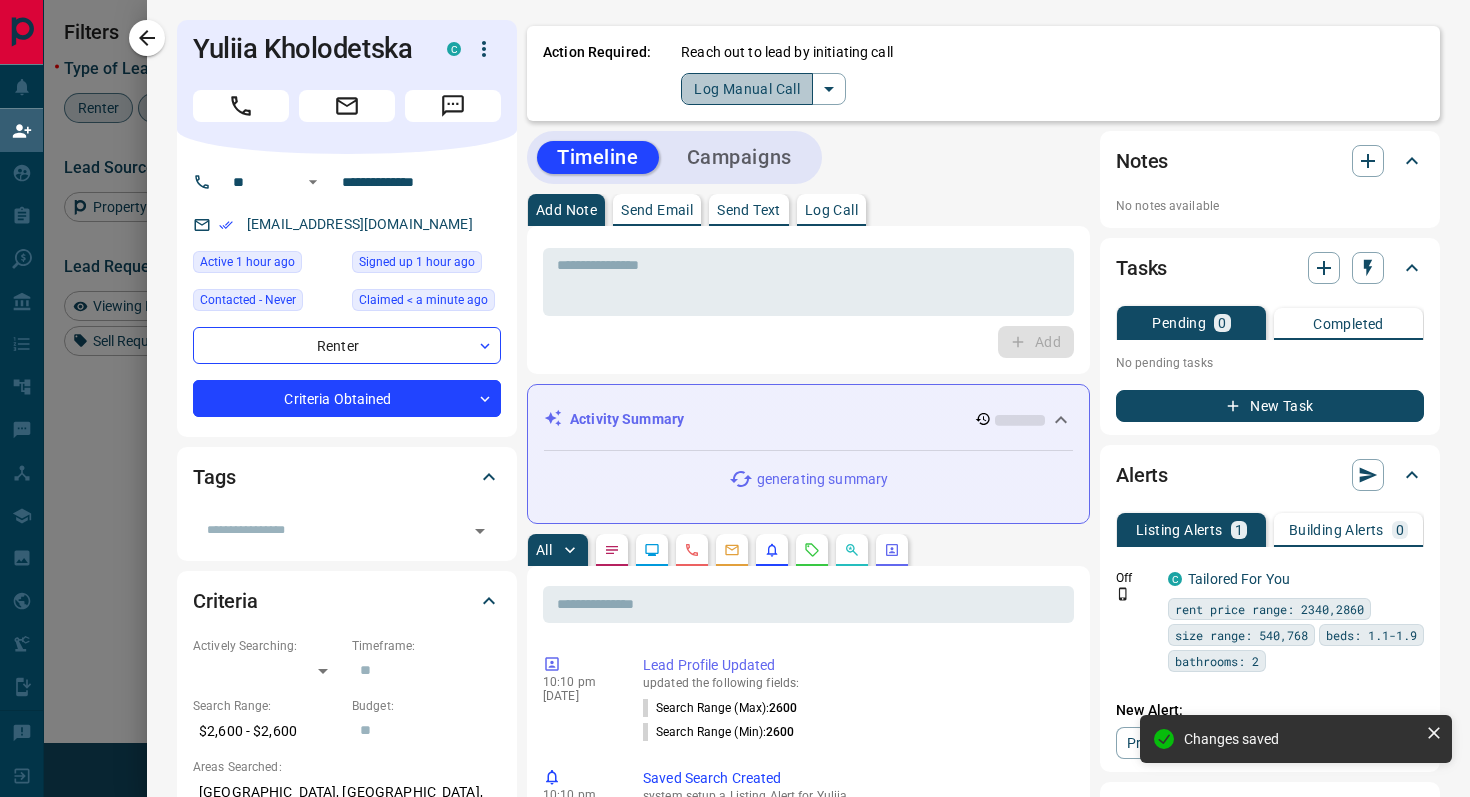click on "Log Manual Call" at bounding box center (747, 89) 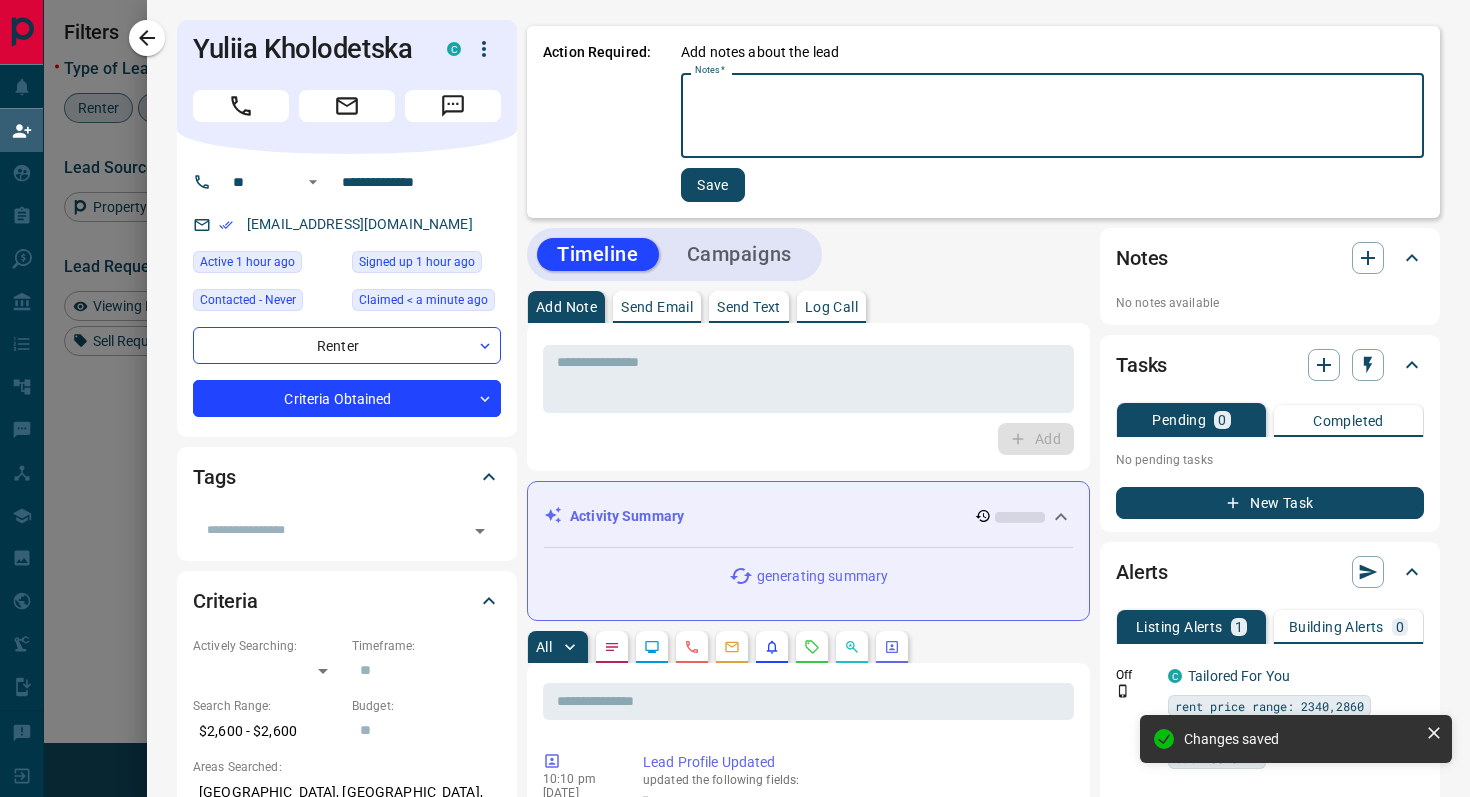 click on "Notes   *" at bounding box center [1052, 116] 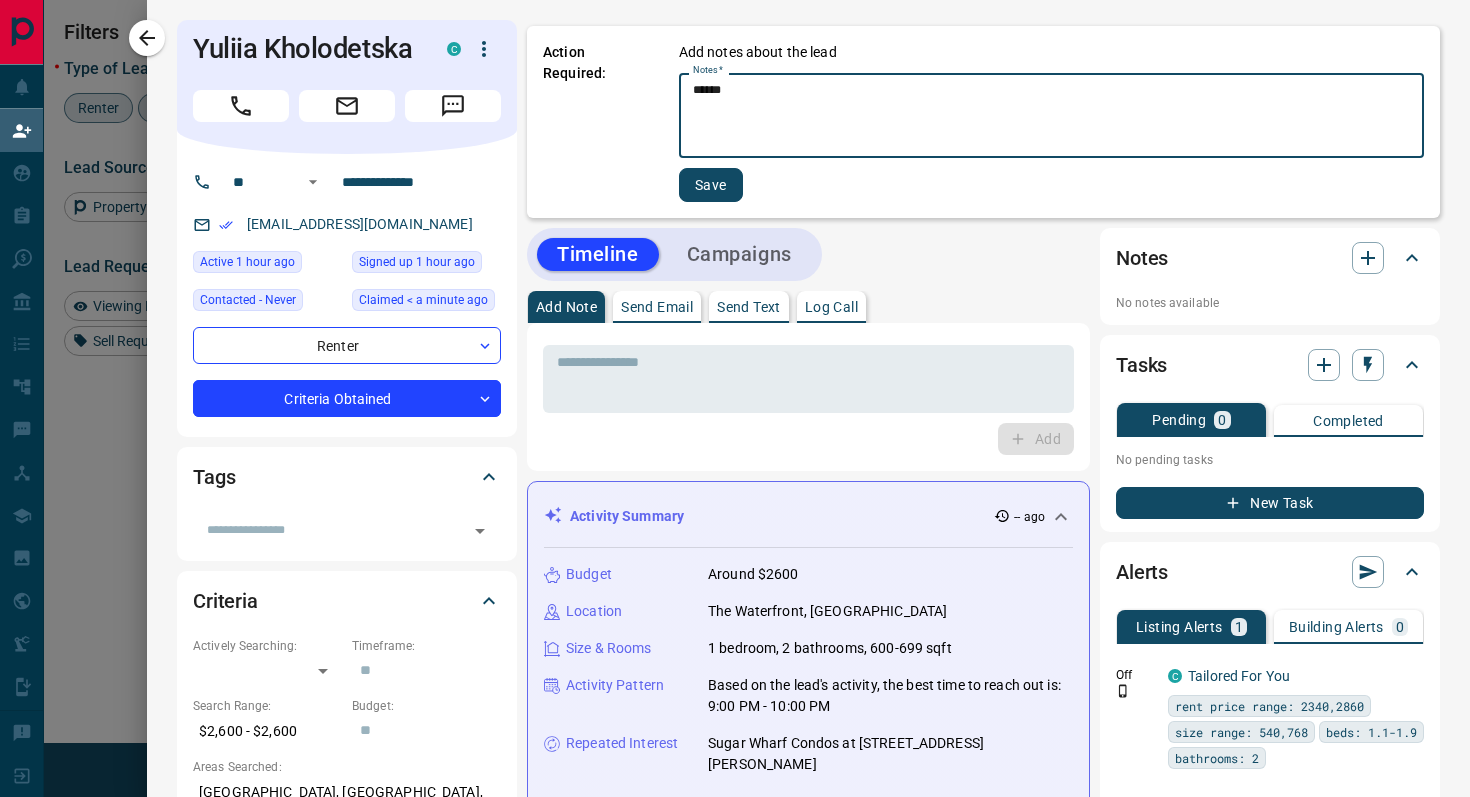 type on "******" 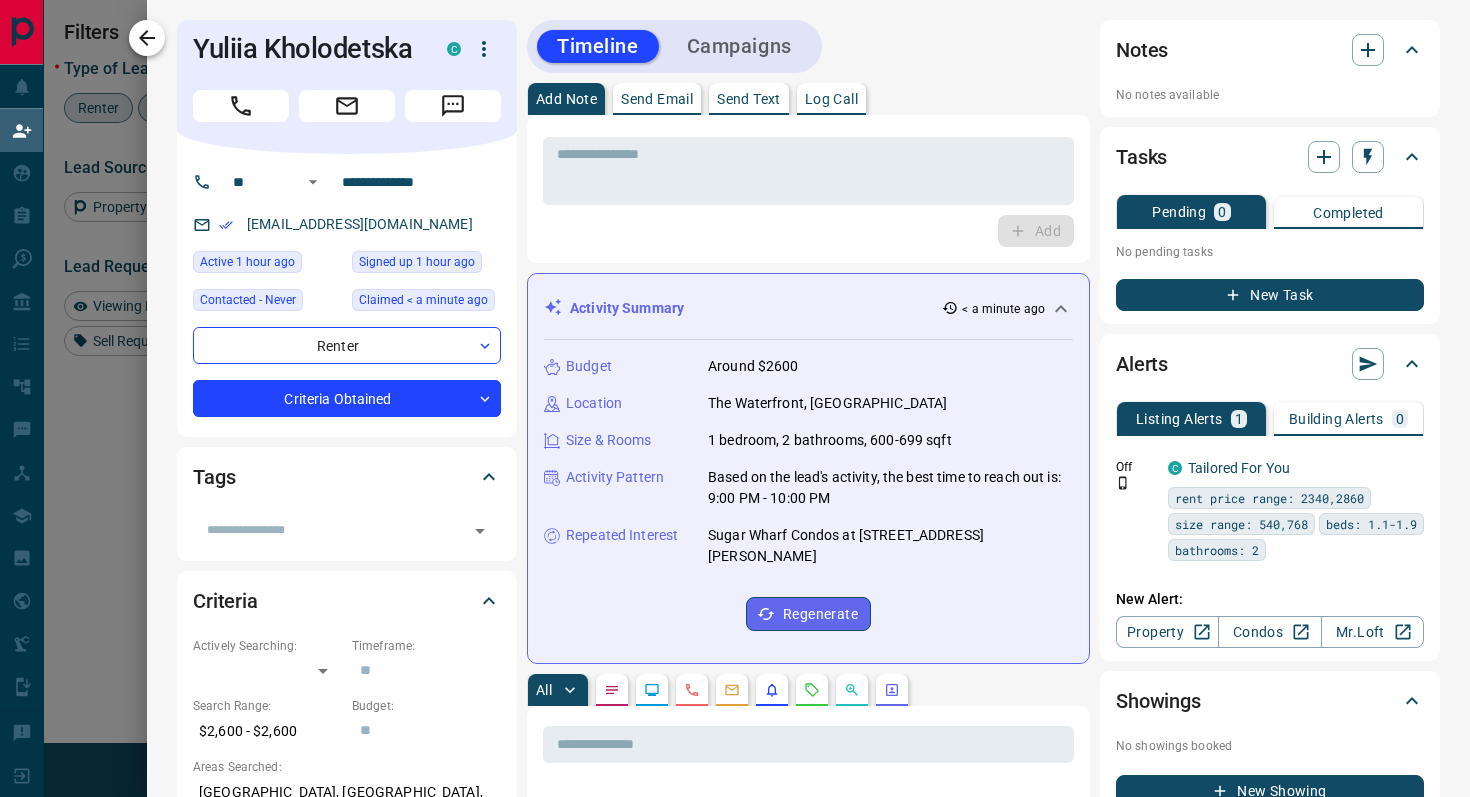 click 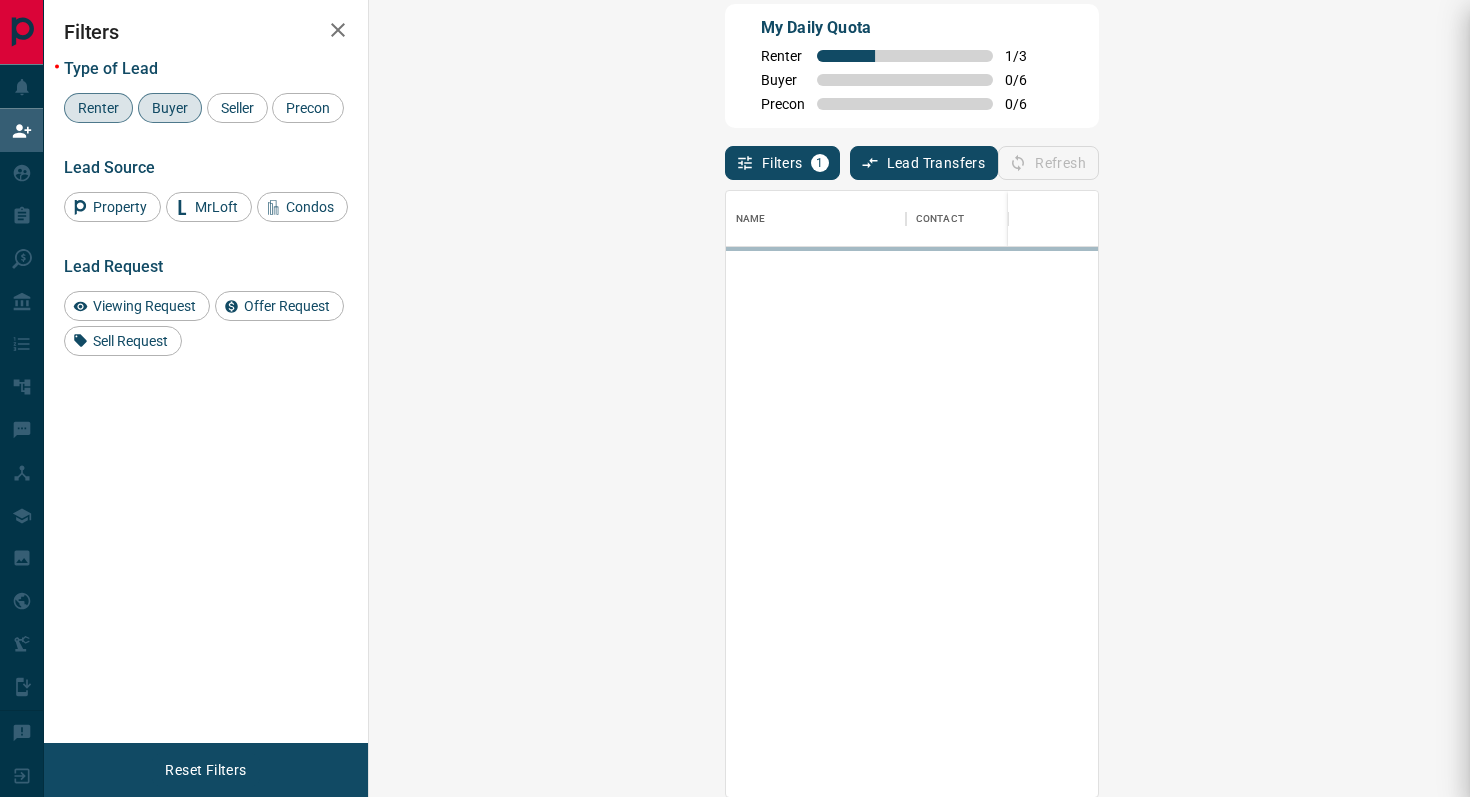 scroll, scrollTop: 1, scrollLeft: 1, axis: both 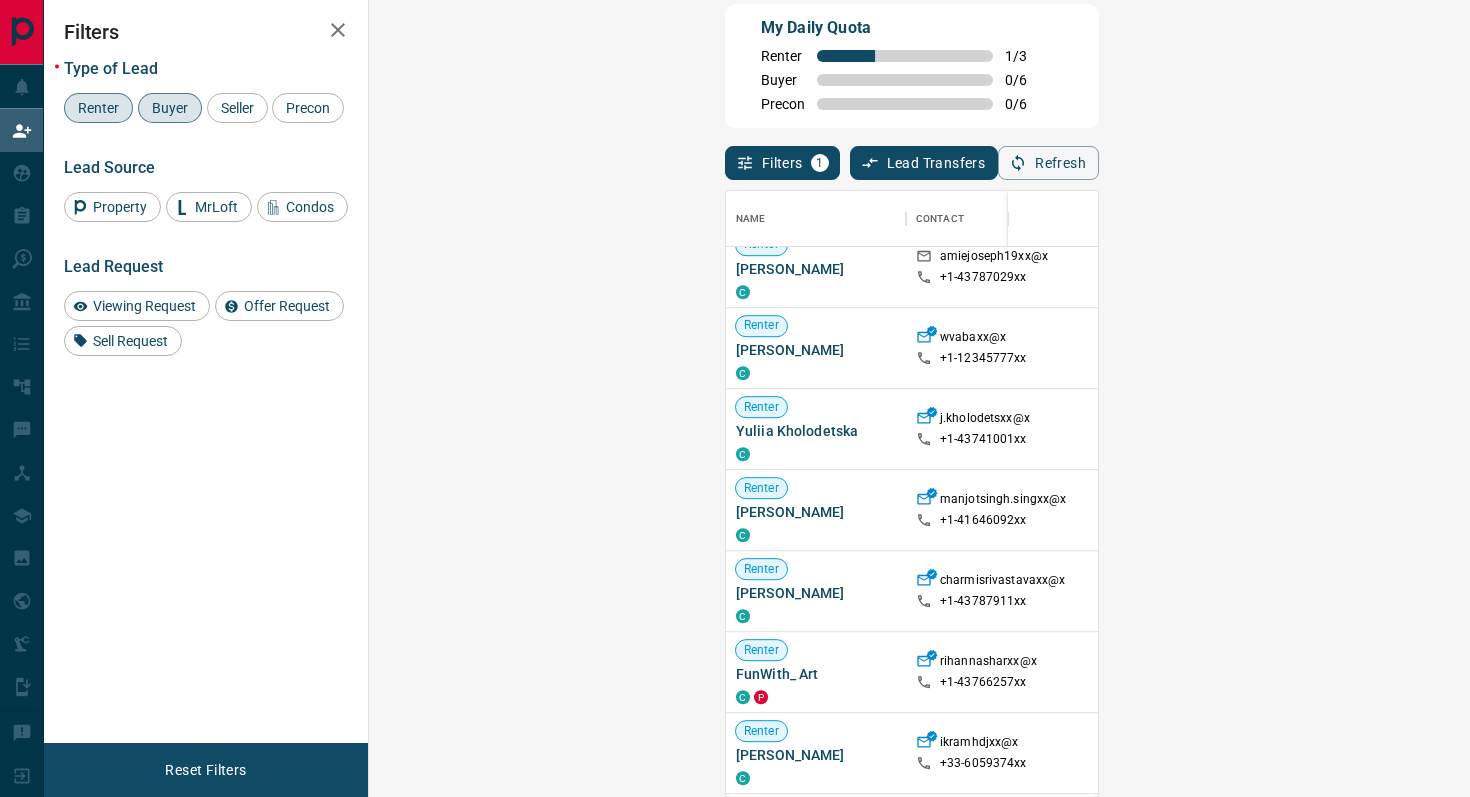 click on "Claim" at bounding box center (1739, 510) 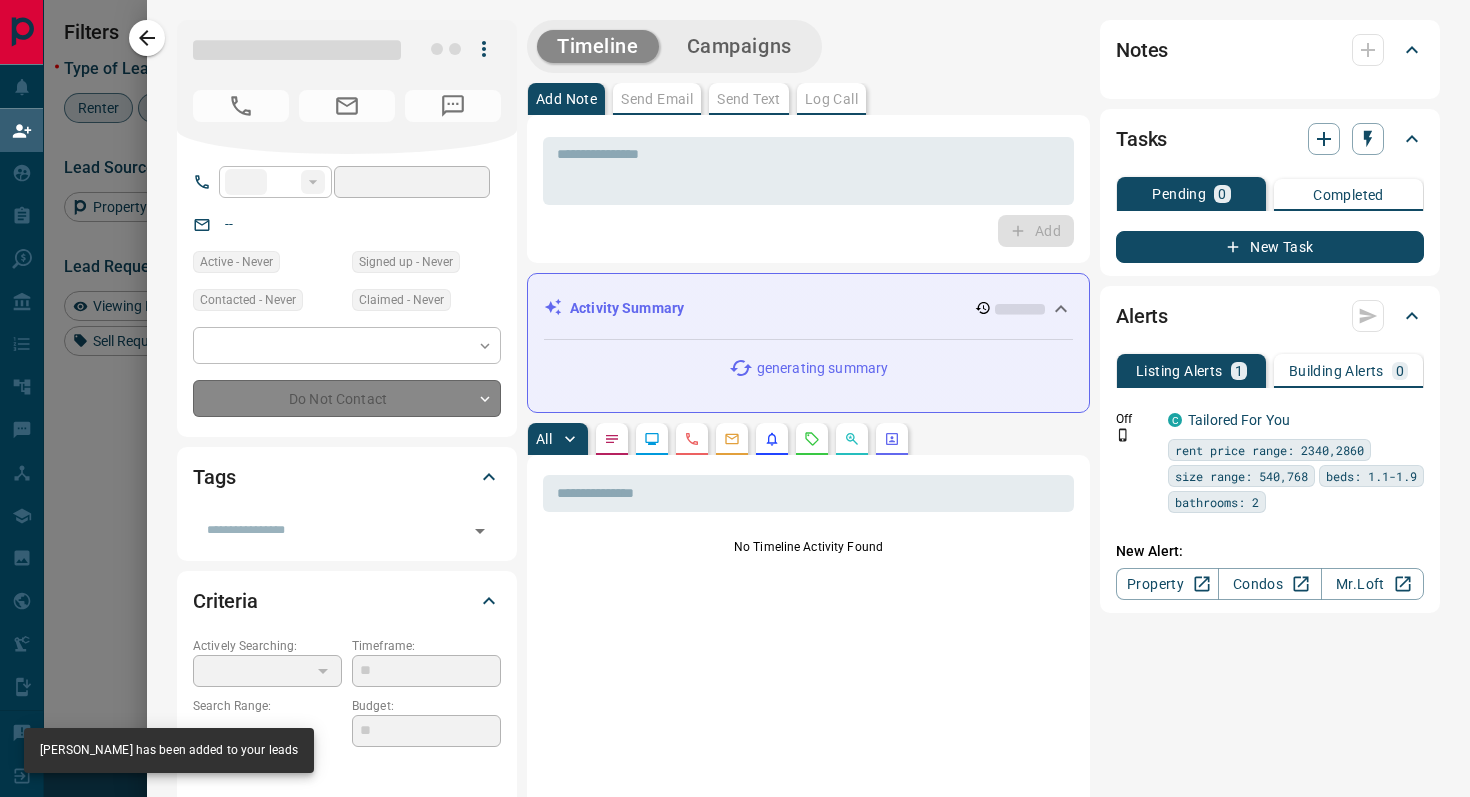 type on "**" 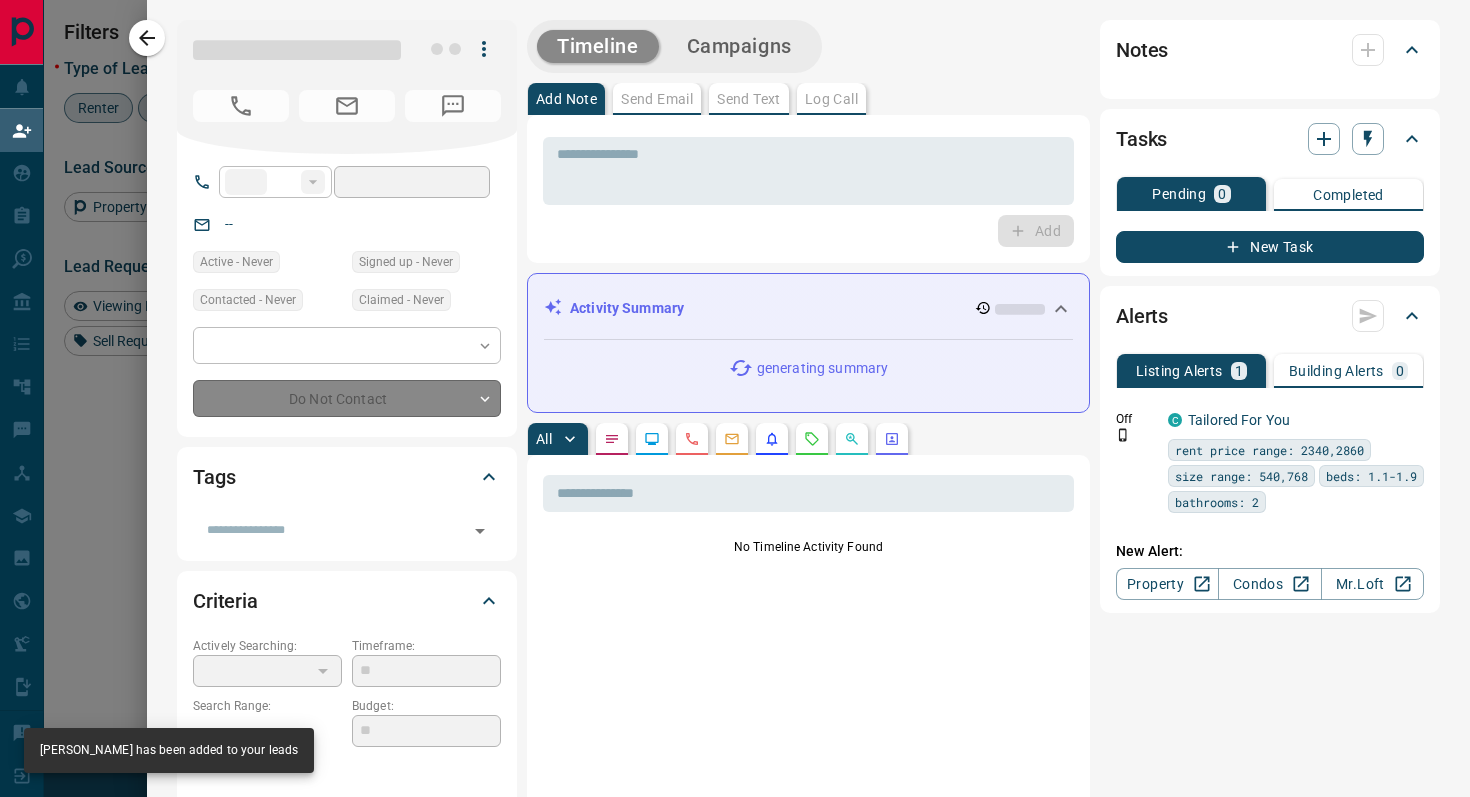 type on "**********" 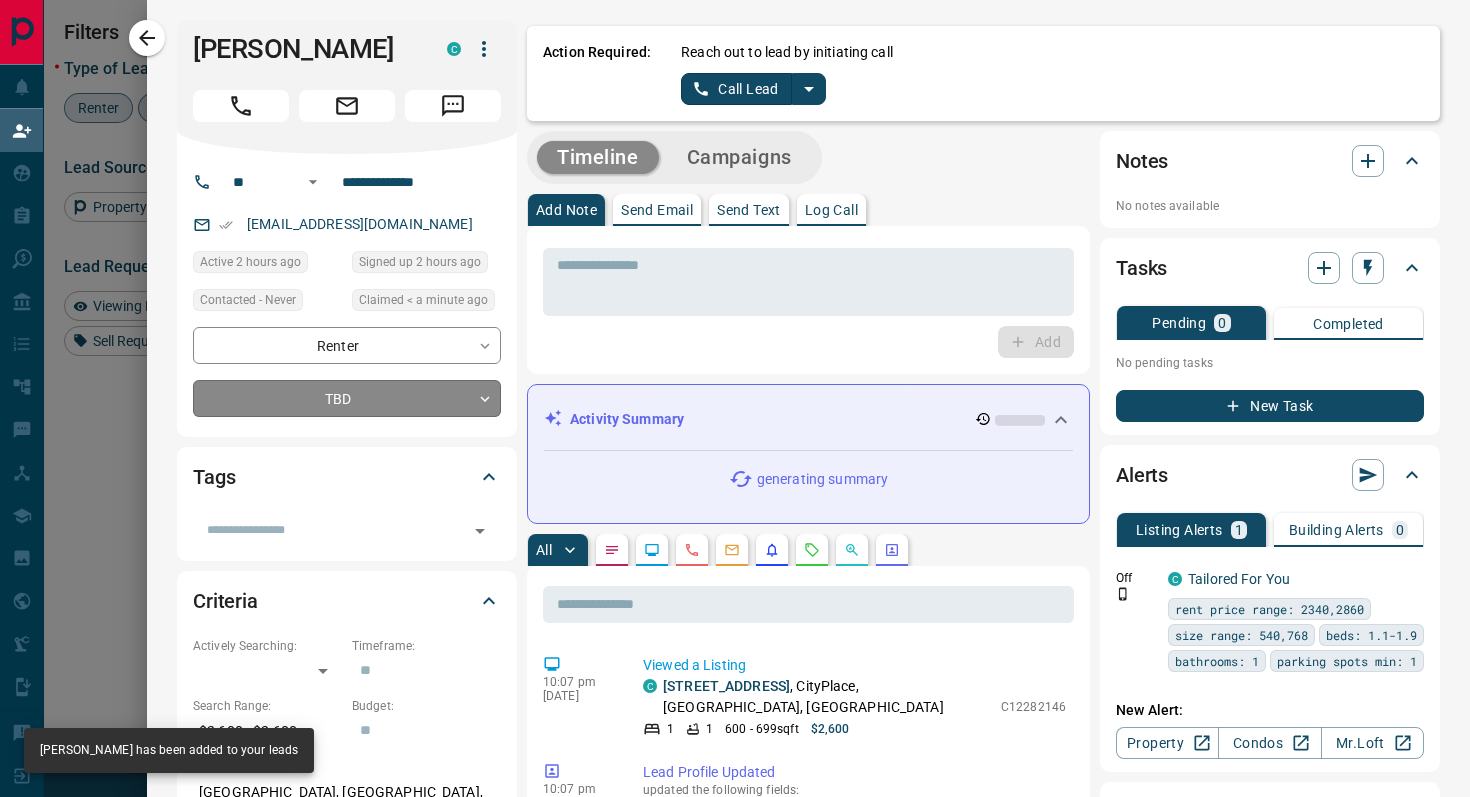 click on "Lead Transfers Claim Leads My Leads Tasks Opportunities Deals Campaigns Automations Messages Broker Bay Training Media Services Agent Resources Precon Worksheet Mobile Apps Disclosure Logout My Daily Quota Renter 2 / 3 Buyer 0 / 6 Precon 0 / 6 Filters 1 Lead Transfers 0 Refresh Name Contact Search   Search Range Location Requests AI Status Recent Opportunities (30d) Renter [PERSON_NAME] C hurongqianxx@x +1- 77886212xx $2K - $2K [GEOGRAPHIC_DATA], [GEOGRAPHIC_DATA] Renter Better Hong C naeun71xx@x +1- 43728615xx $65 - $2K [GEOGRAPHIC_DATA], [GEOGRAPHIC_DATA] [PERSON_NAME] C amiejoseph19xx@x +1- 43787029xx $1K - $2K [GEOGRAPHIC_DATA], [GEOGRAPHIC_DATA], [GEOGRAPHIC_DATA] Renter [PERSON_NAME] C wvabaxx@x +1- 12345777xx $2K - $3K [GEOGRAPHIC_DATA], [GEOGRAPHIC_DATA] Interest Favourite Renter Yuliia Kholodetska C j.kholodetsxx@x +1- 43741001xx $3K - $3K [GEOGRAPHIC_DATA], [GEOGRAPHIC_DATA] Renter [PERSON_NAME] C manjotsingh.singxx@x +1- 41646092xx $3K - $3K [GEOGRAPHIC_DATA], [GEOGRAPHIC_DATA] Renter [PERSON_NAME] C charmisrivastavaxx@x +1- 43787911xx $2K - $2K [GEOGRAPHIC_DATA], [GEOGRAPHIC_DATA] Renter FunWith_ Art C P rihannasharxx@x +1- C C" at bounding box center (735, 319) 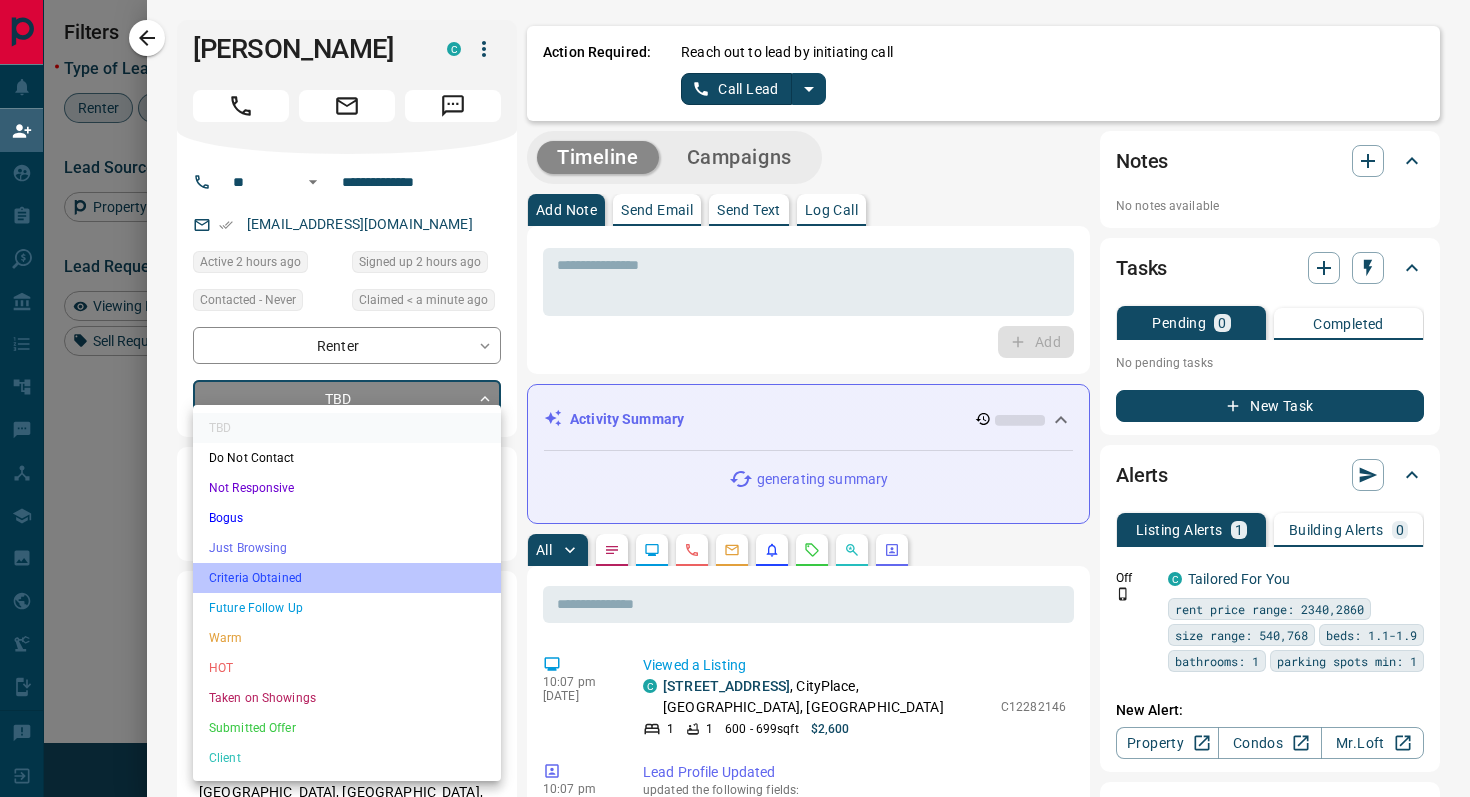 click on "Criteria Obtained" at bounding box center (347, 578) 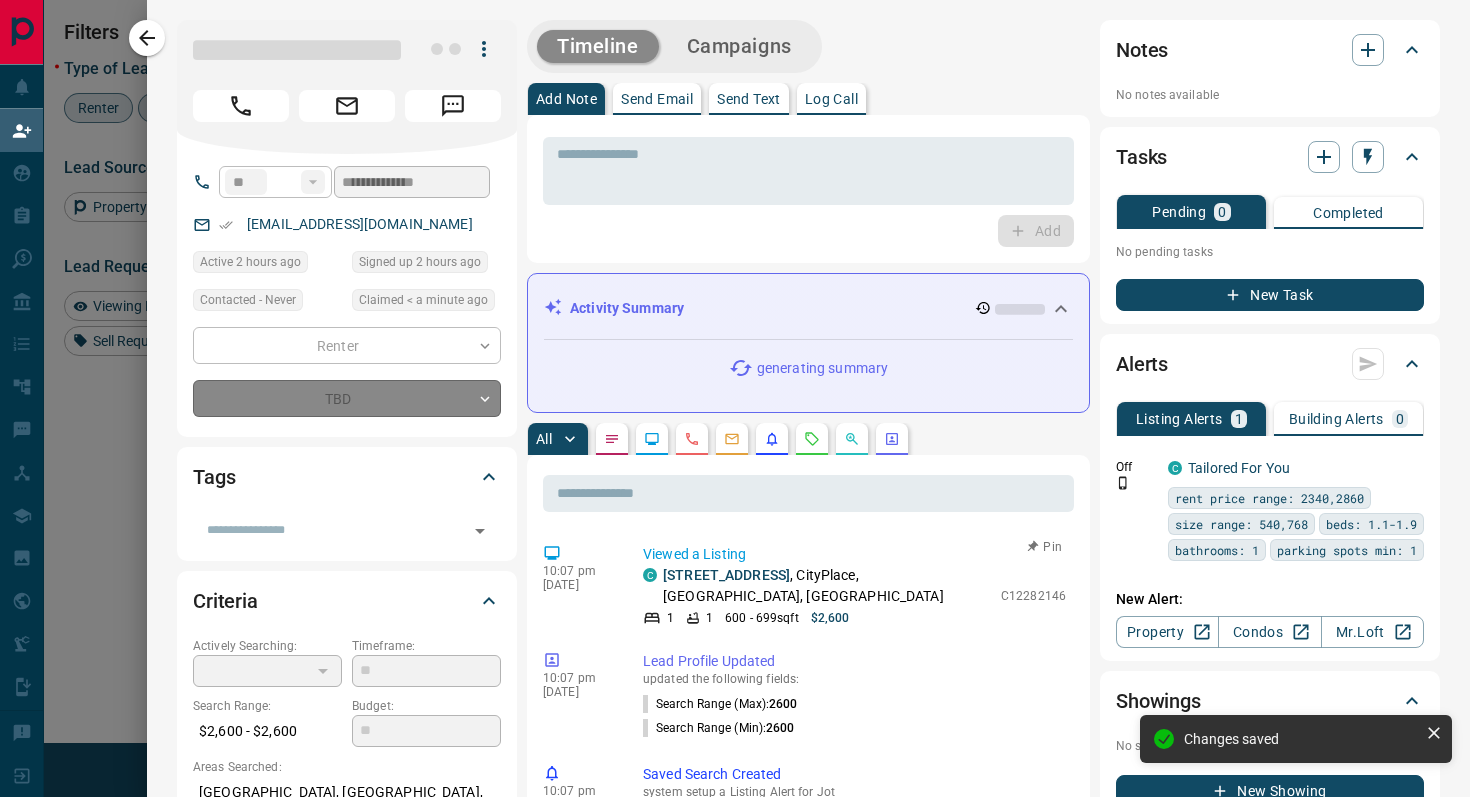 type on "*" 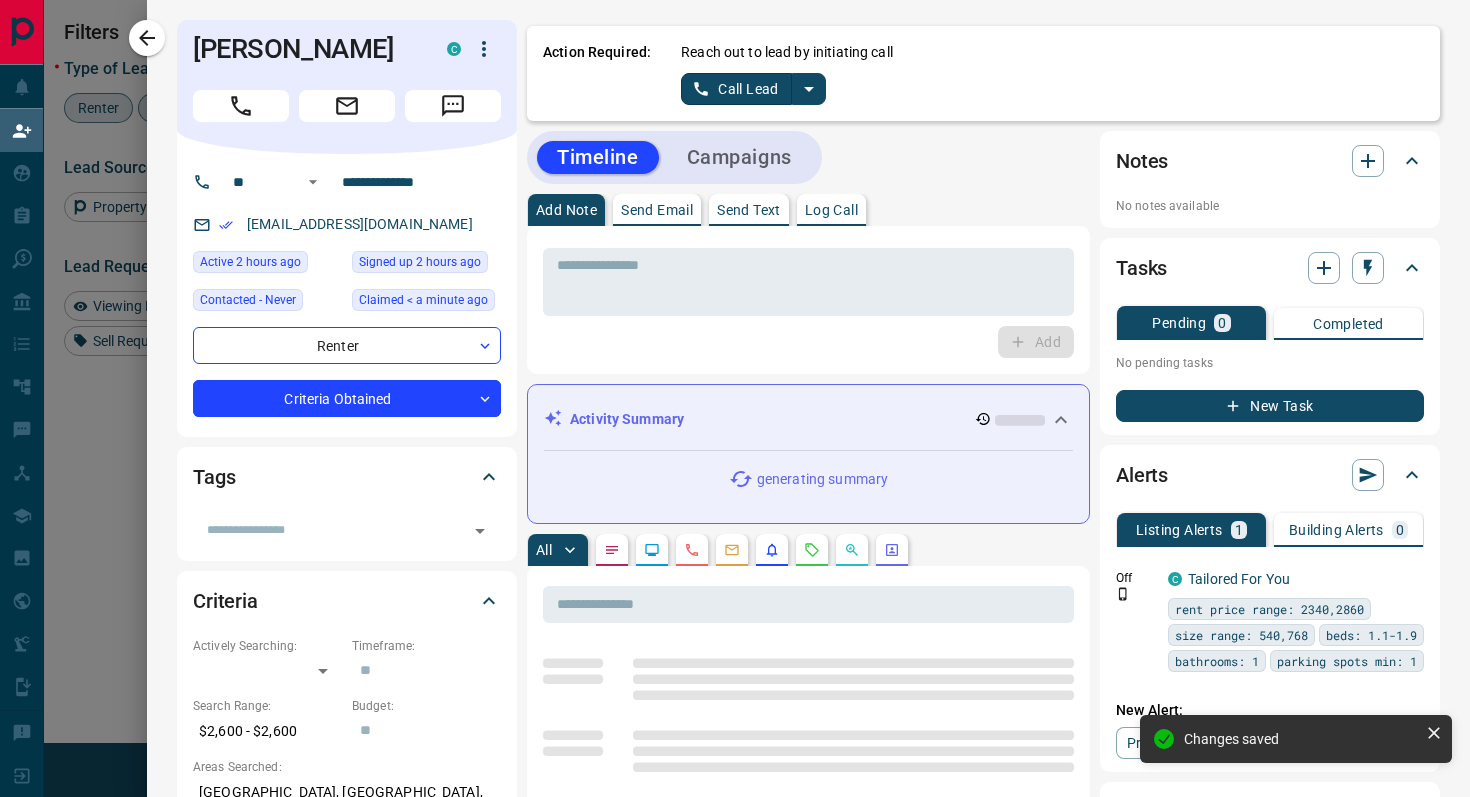 click on "Reach out to lead by initiating call Call Lead" at bounding box center [1052, 73] 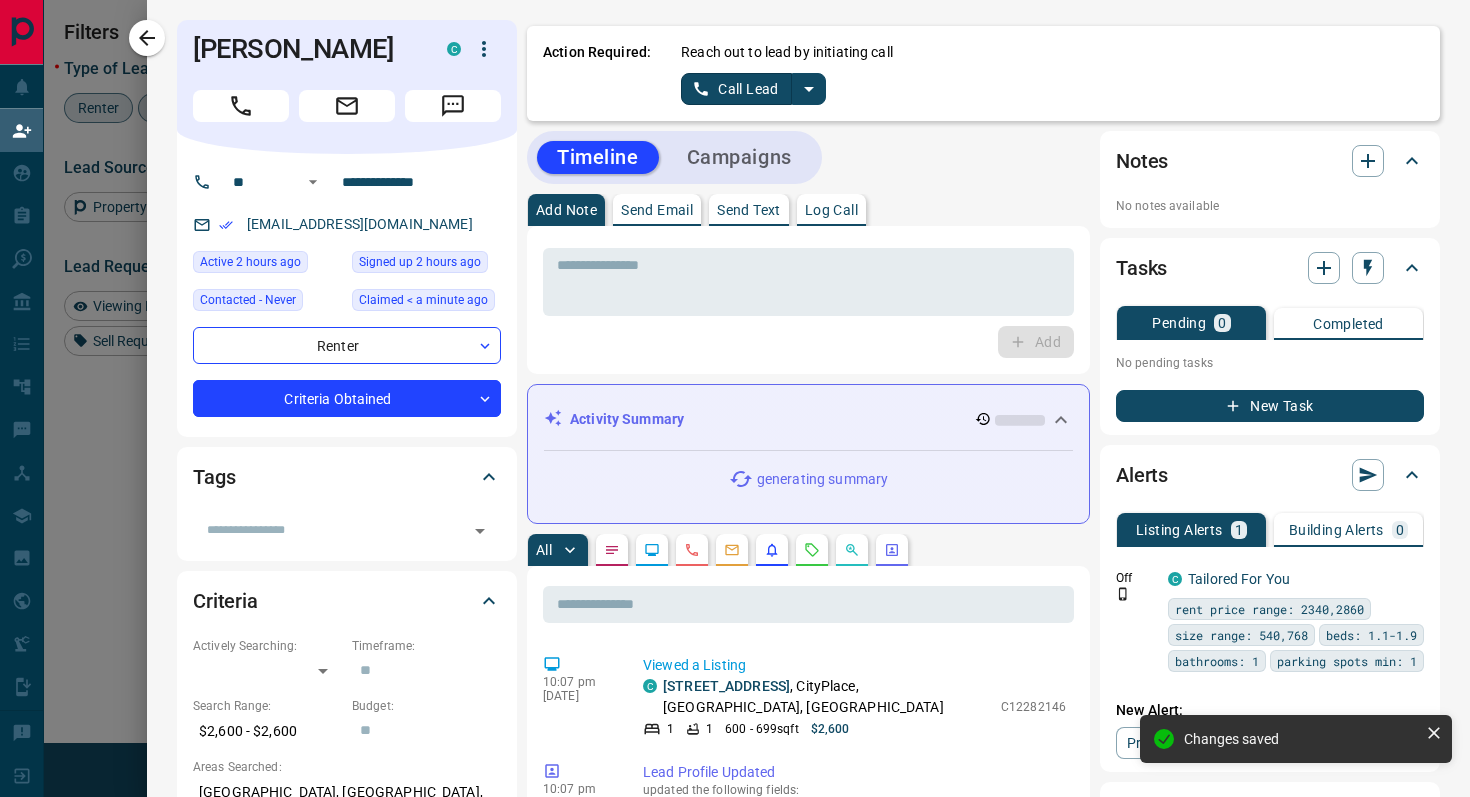 click 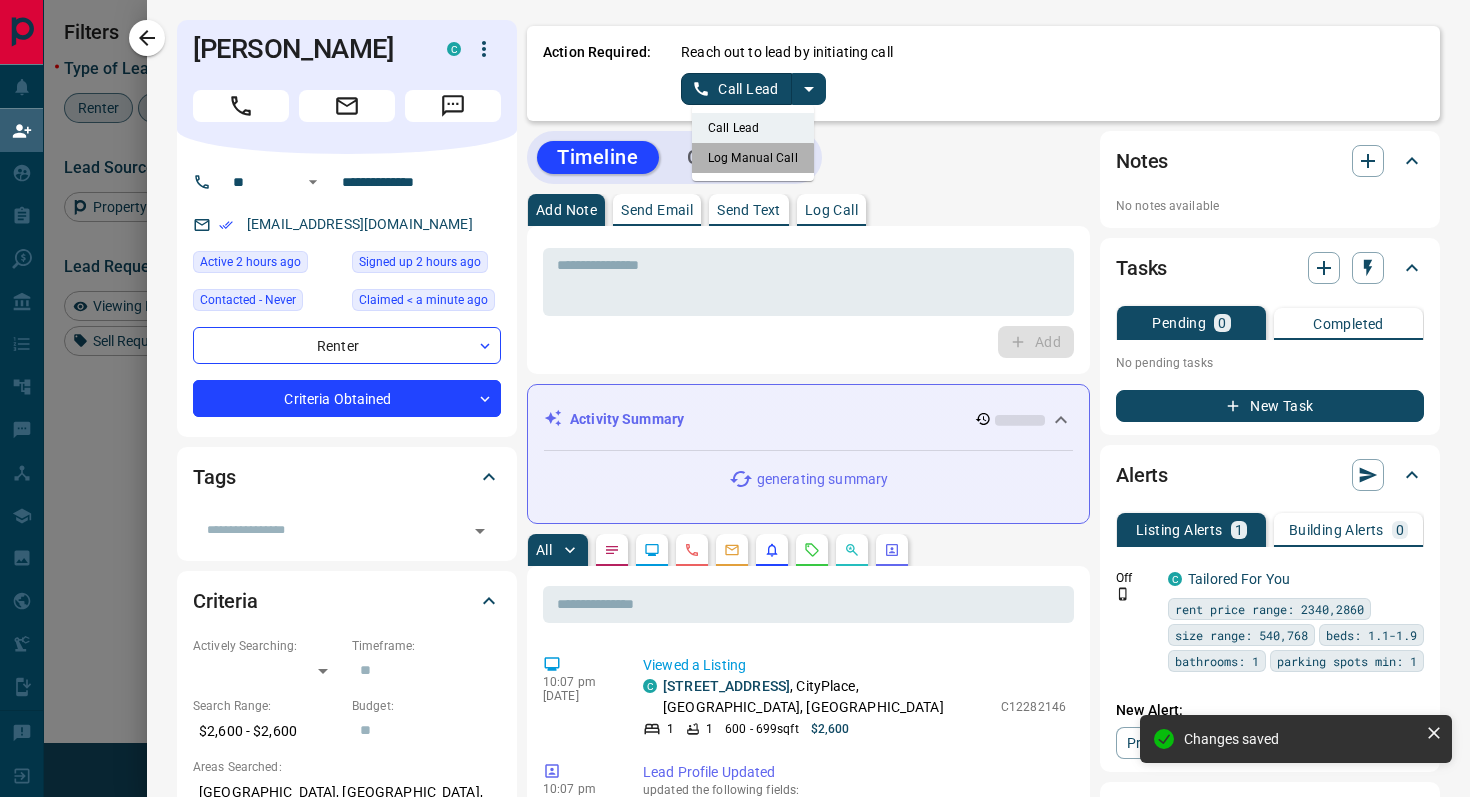 click on "Log Manual Call" at bounding box center [753, 158] 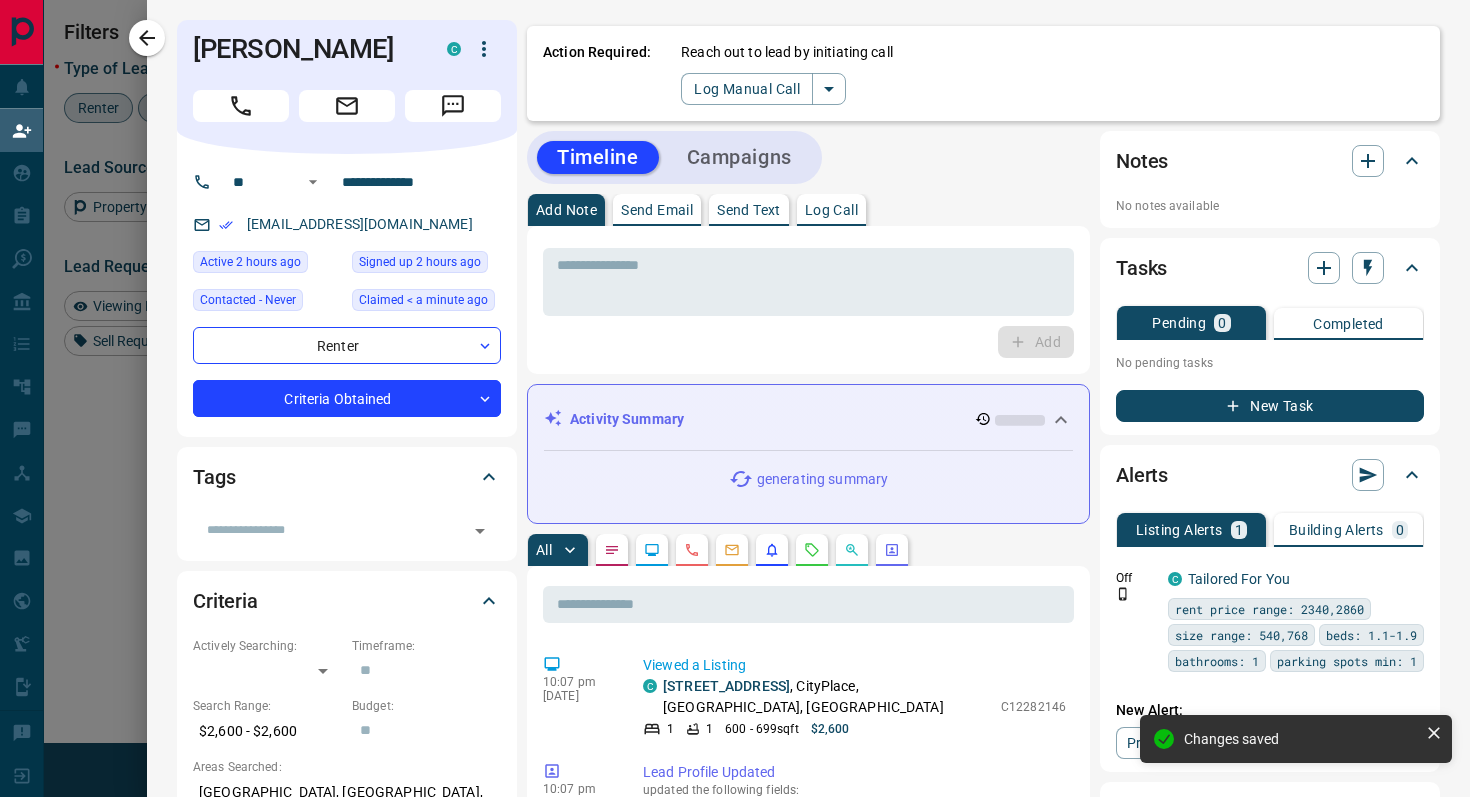 click on "Action Required: Reach out to lead by initiating call Log Manual Call" at bounding box center (983, 73) 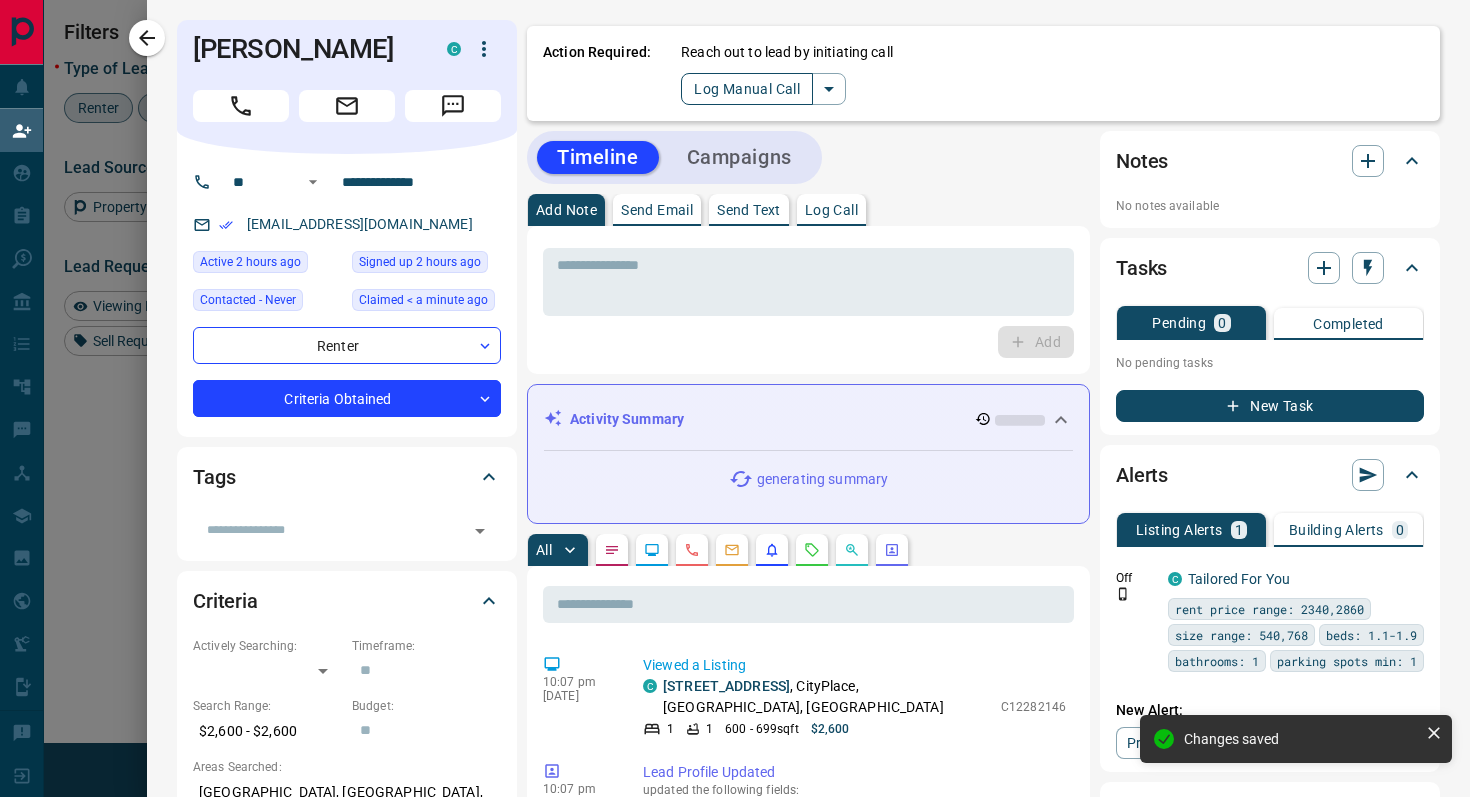 click on "Log Manual Call" at bounding box center [747, 89] 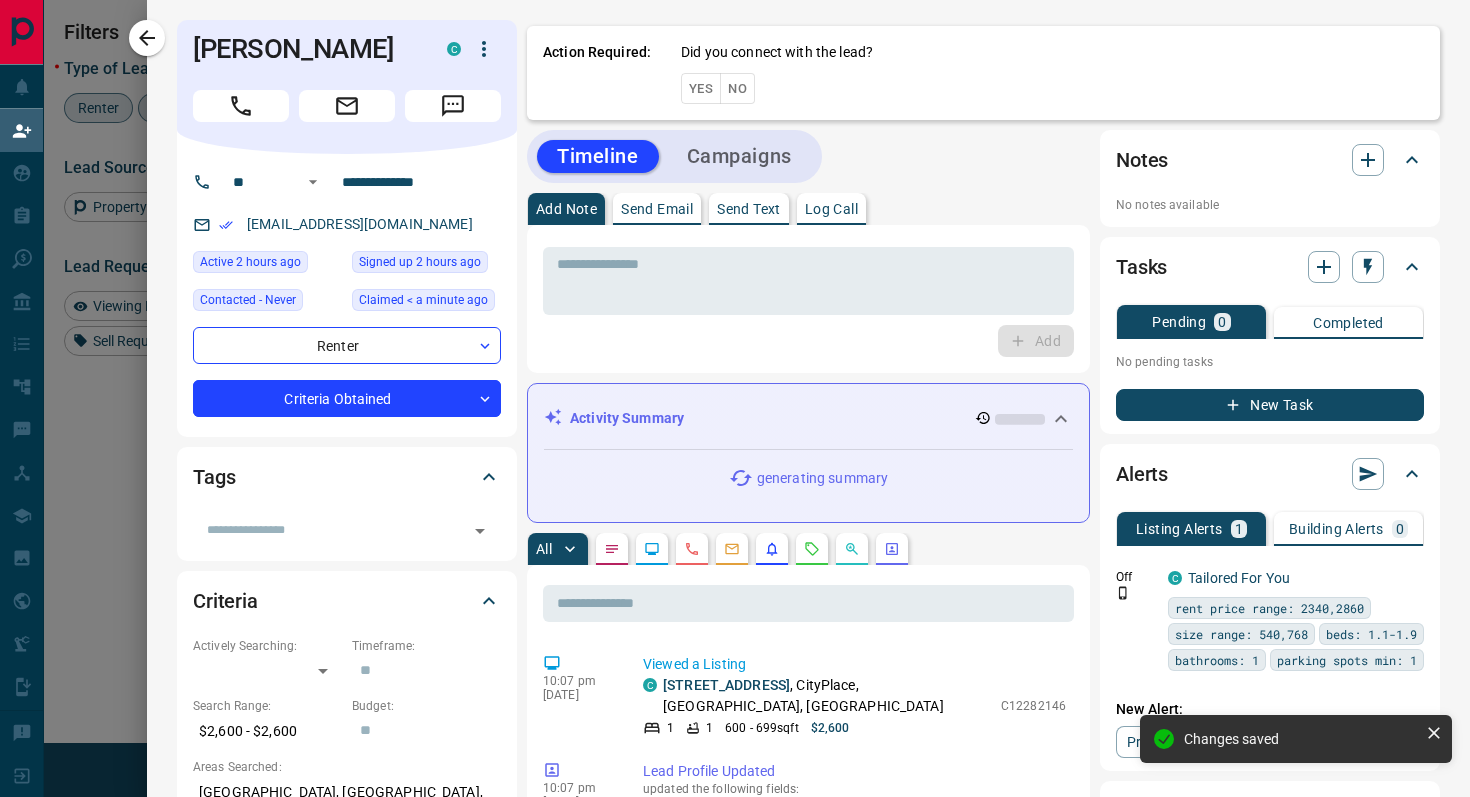 click on "Yes" at bounding box center [701, 88] 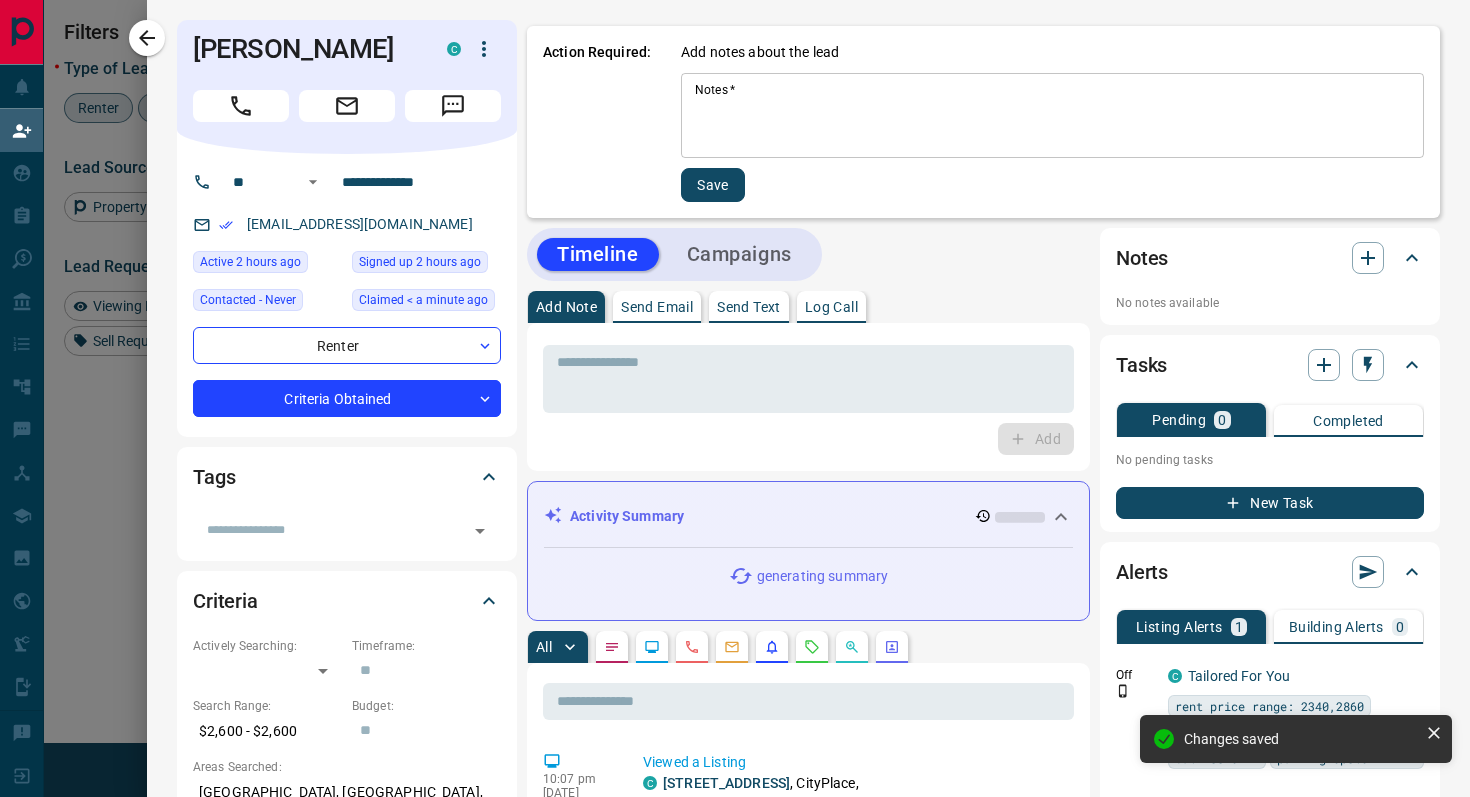drag, startPoint x: 704, startPoint y: 99, endPoint x: 778, endPoint y: 88, distance: 74.8131 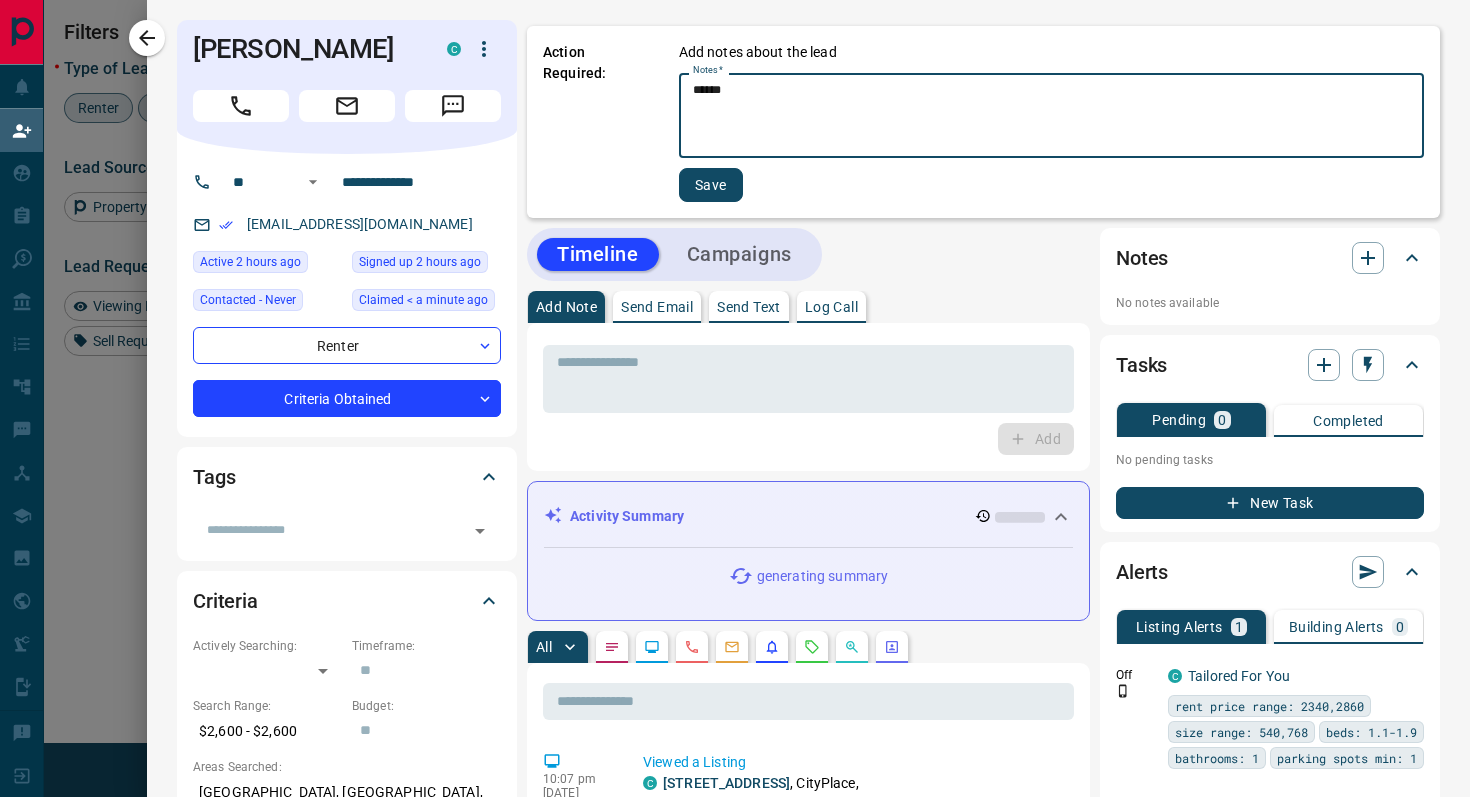 type on "******" 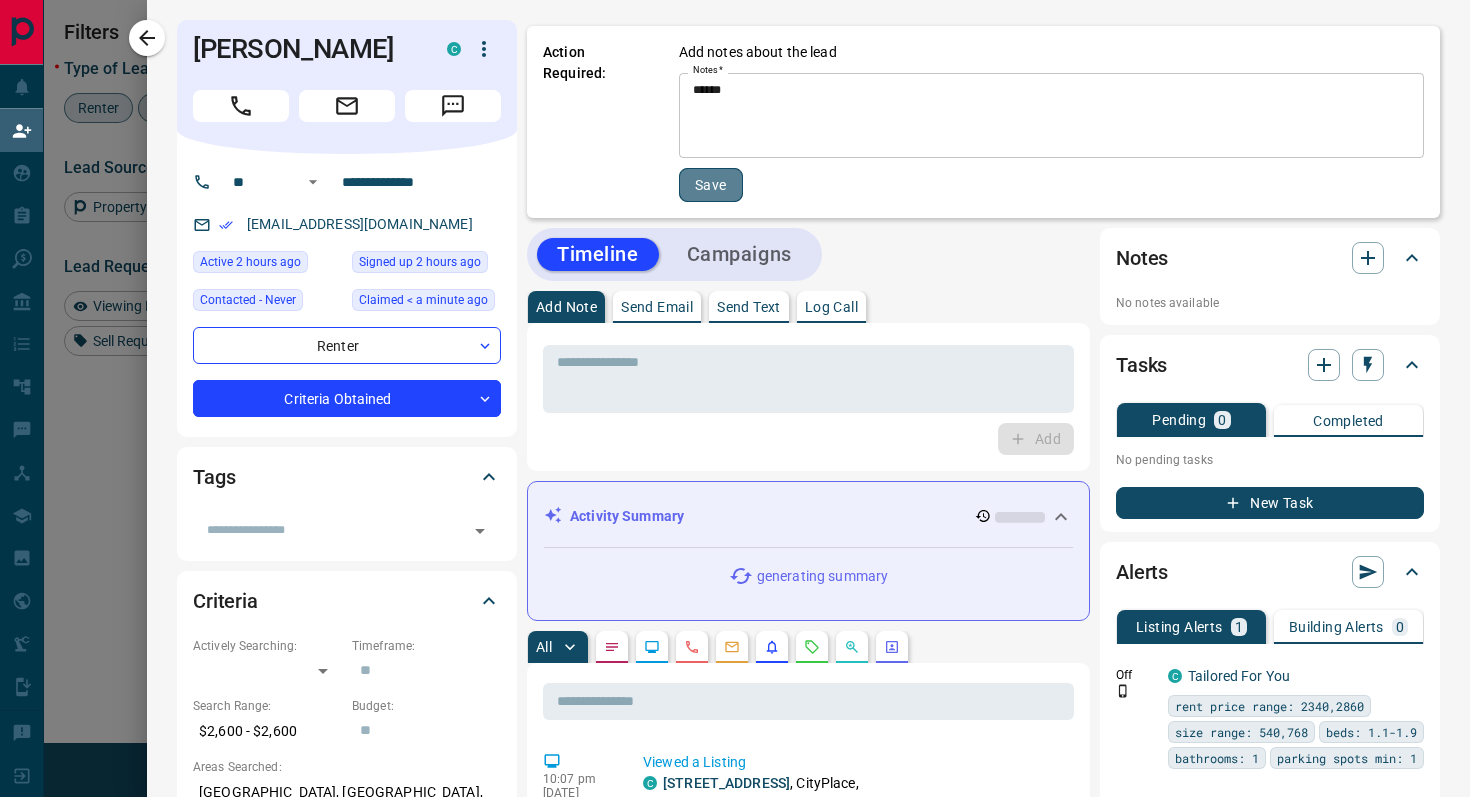 click on "Save" at bounding box center [711, 185] 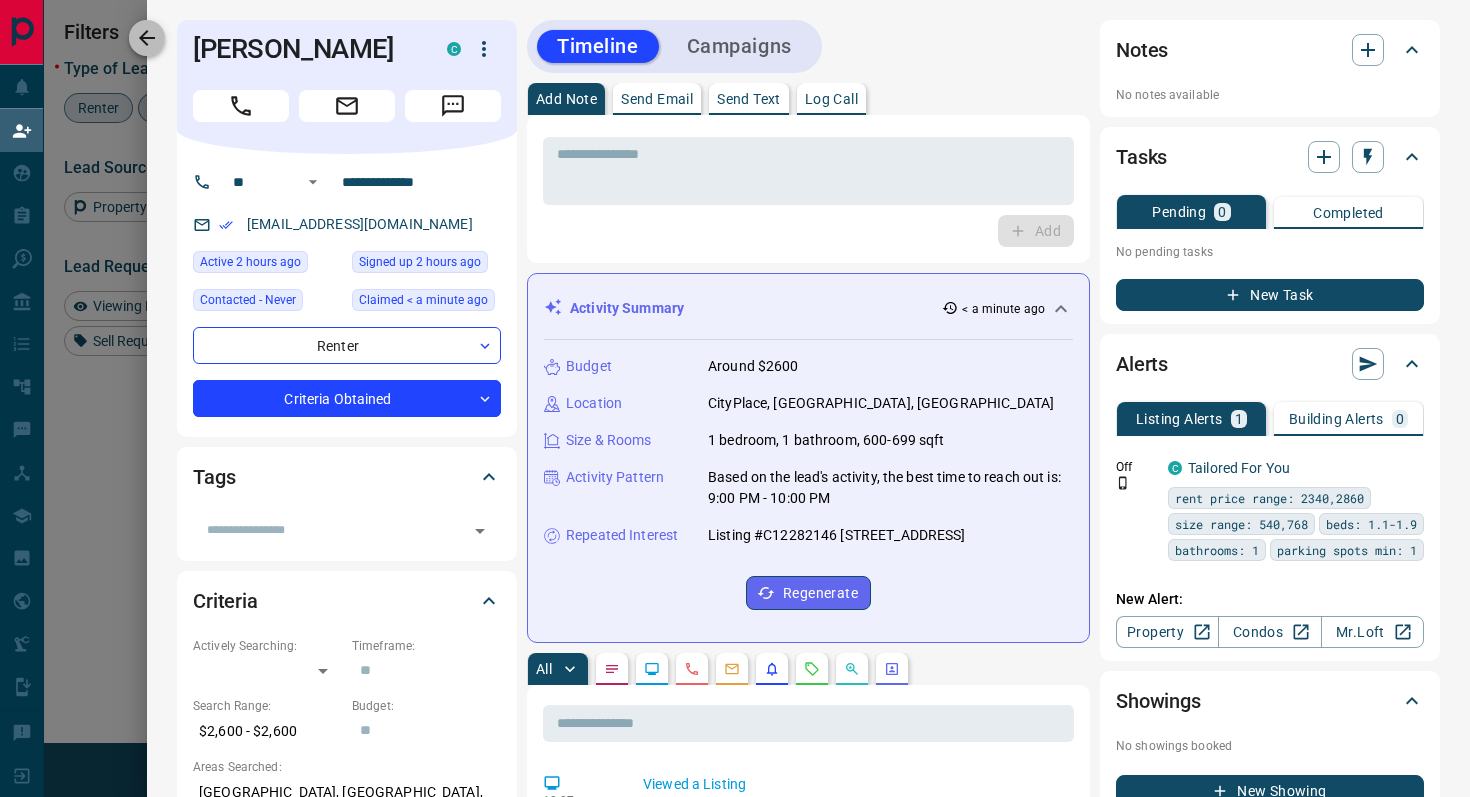 click 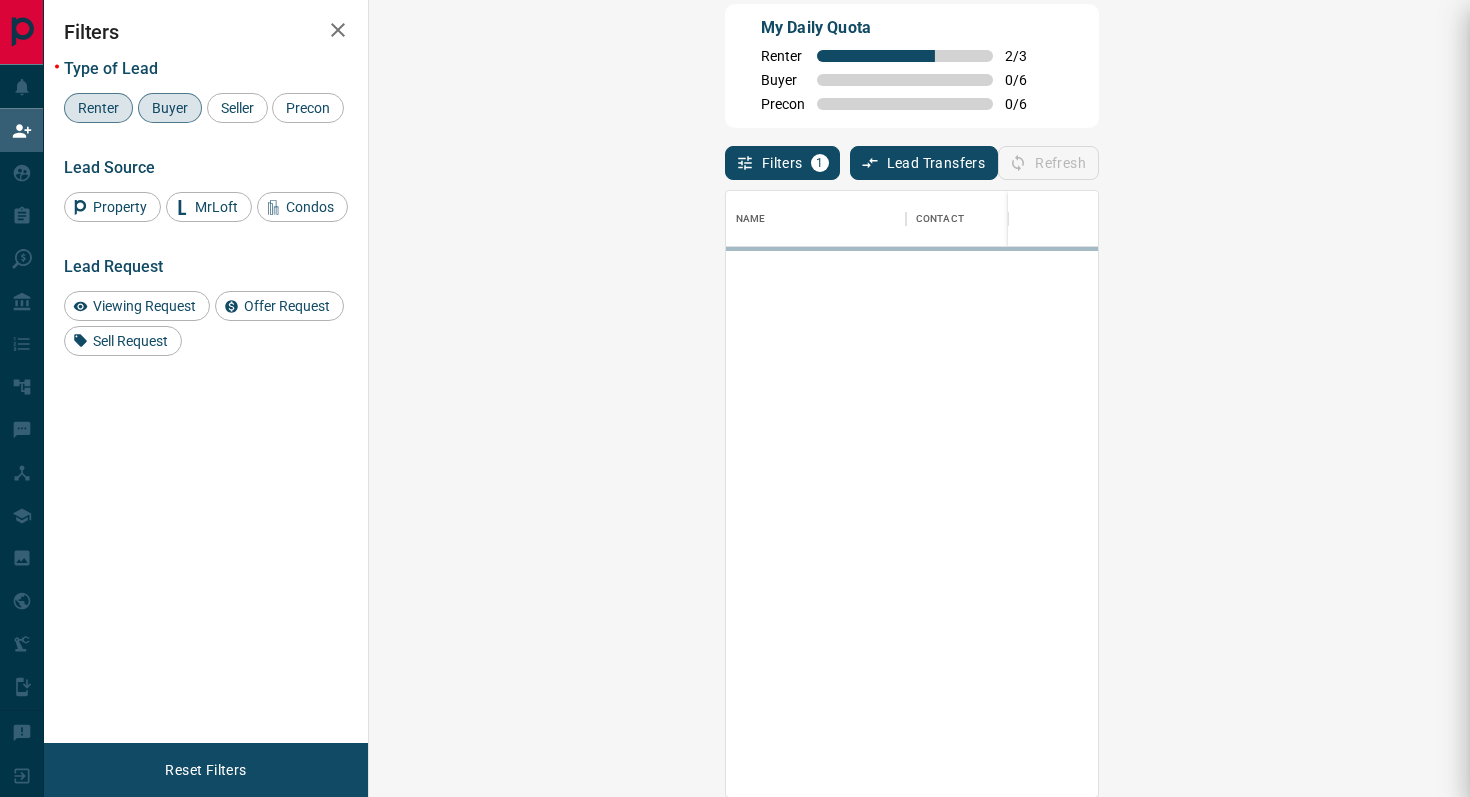scroll, scrollTop: 1, scrollLeft: 1, axis: both 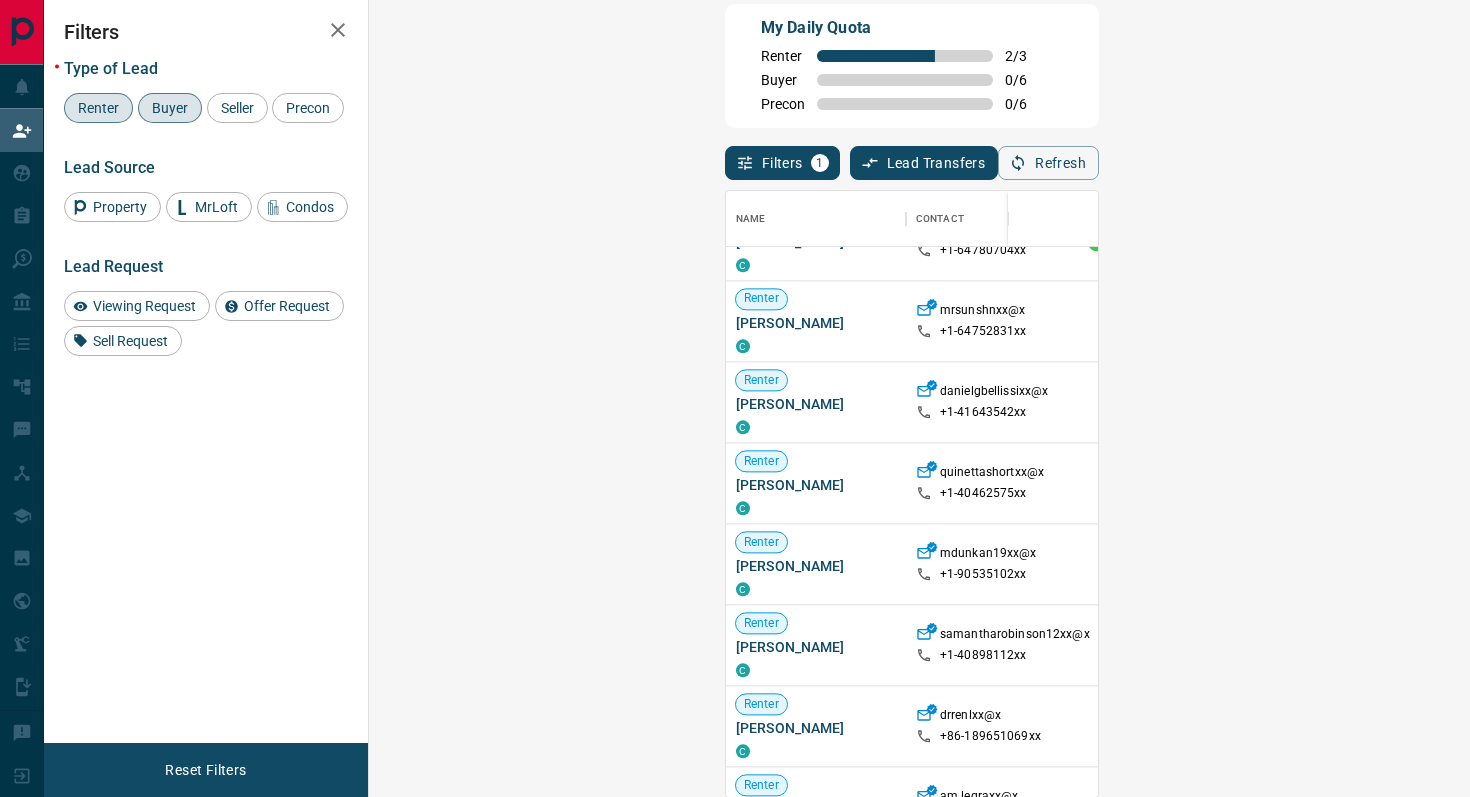 click on "Claim" at bounding box center (1739, 645) 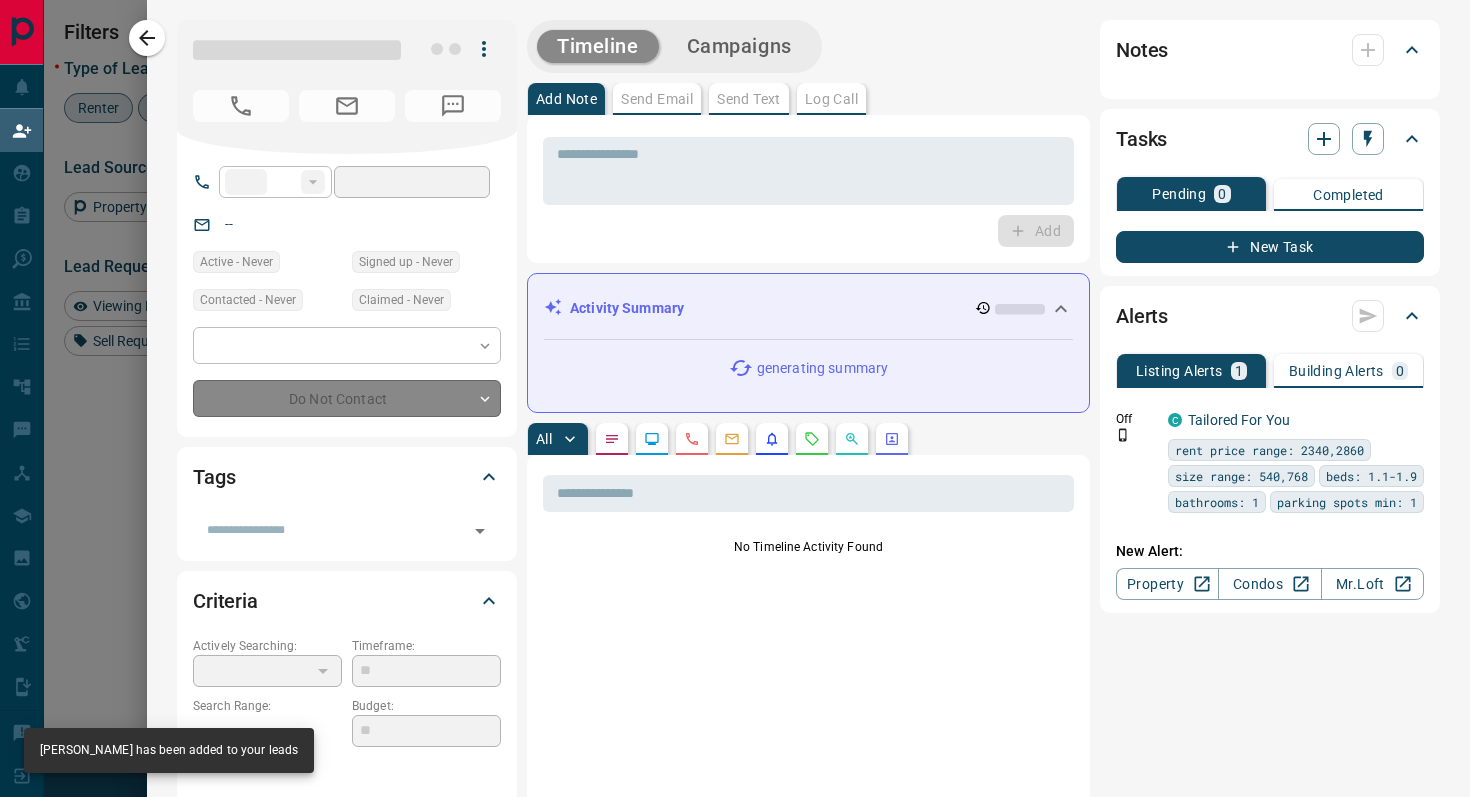 type on "**" 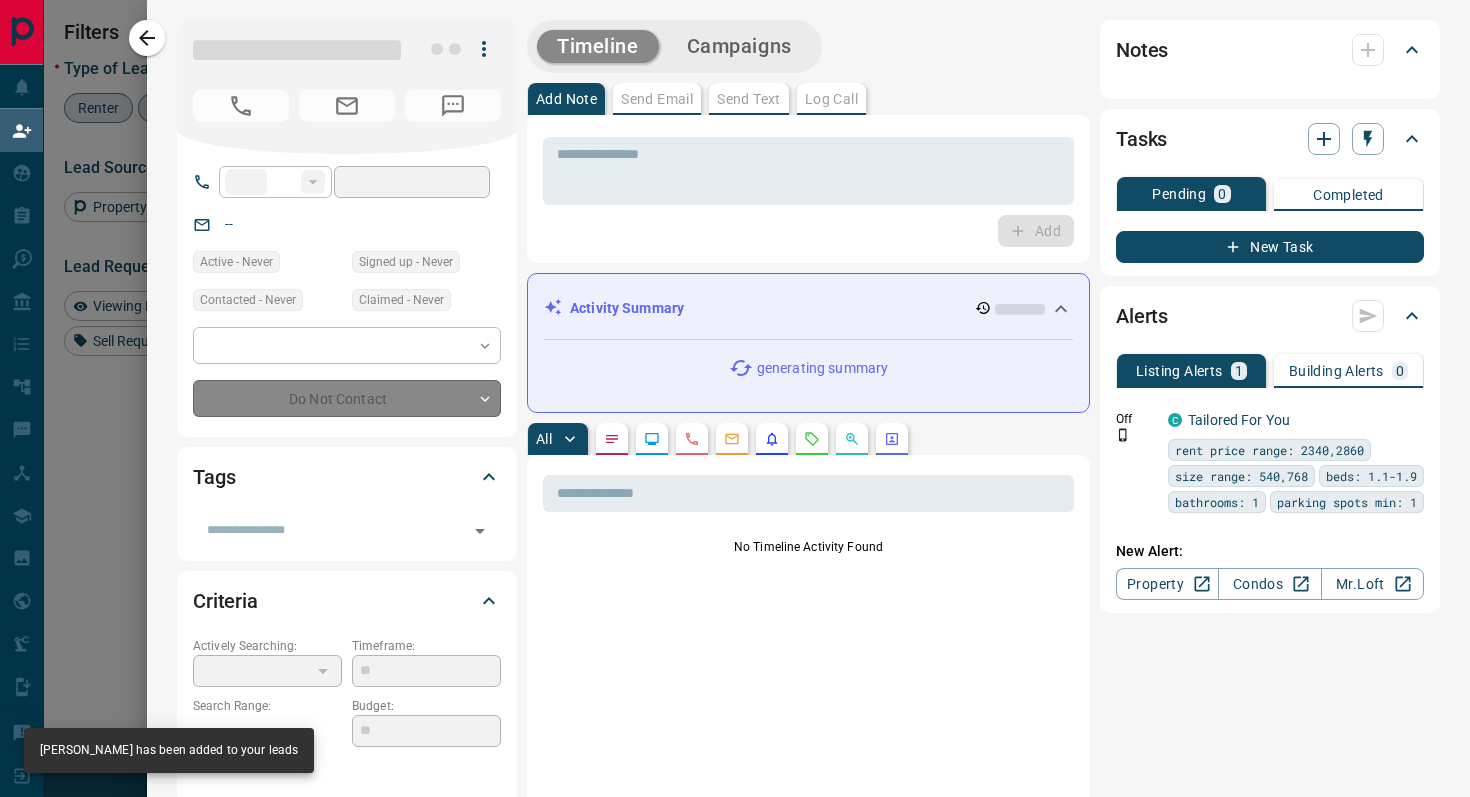 type on "**********" 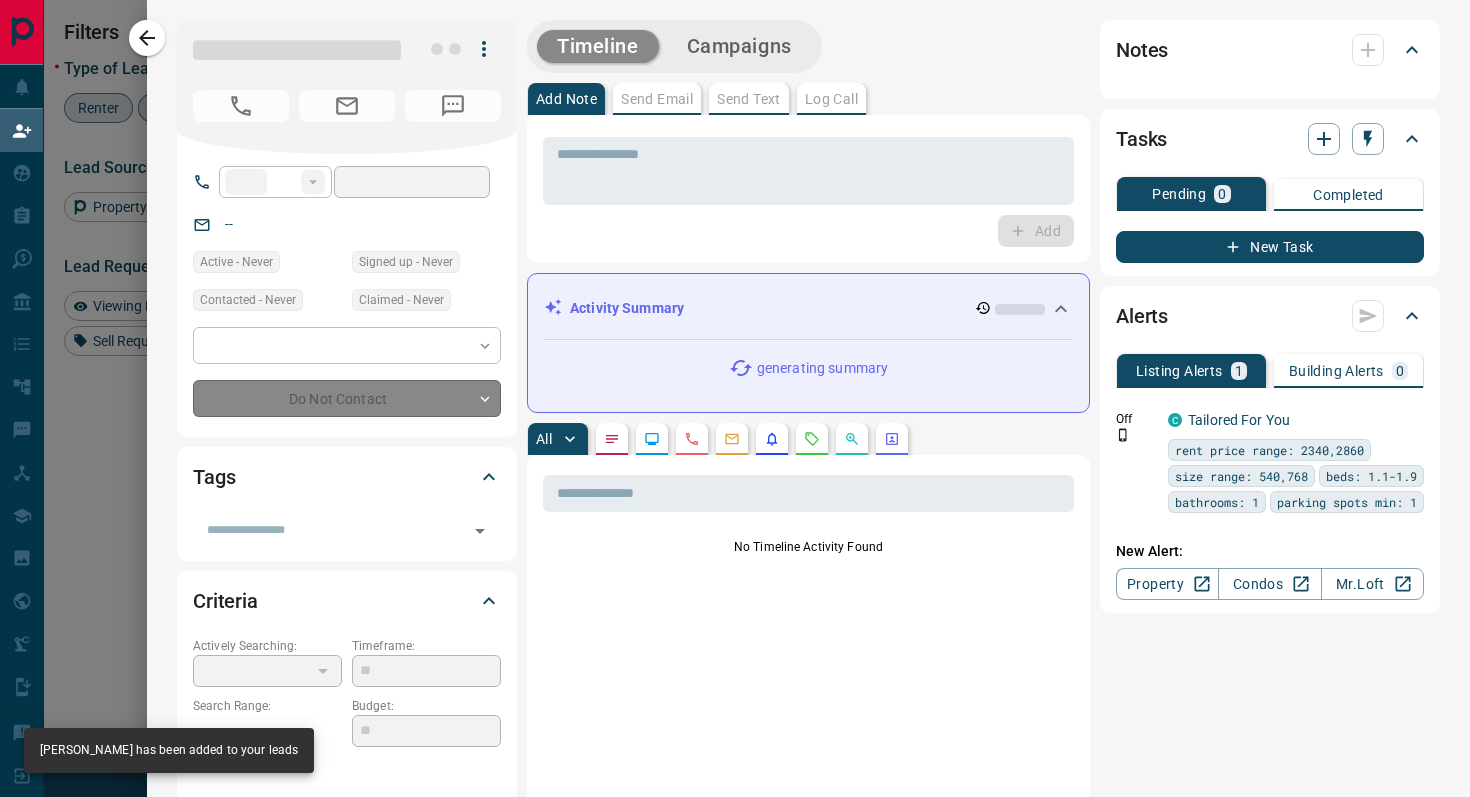type on "**********" 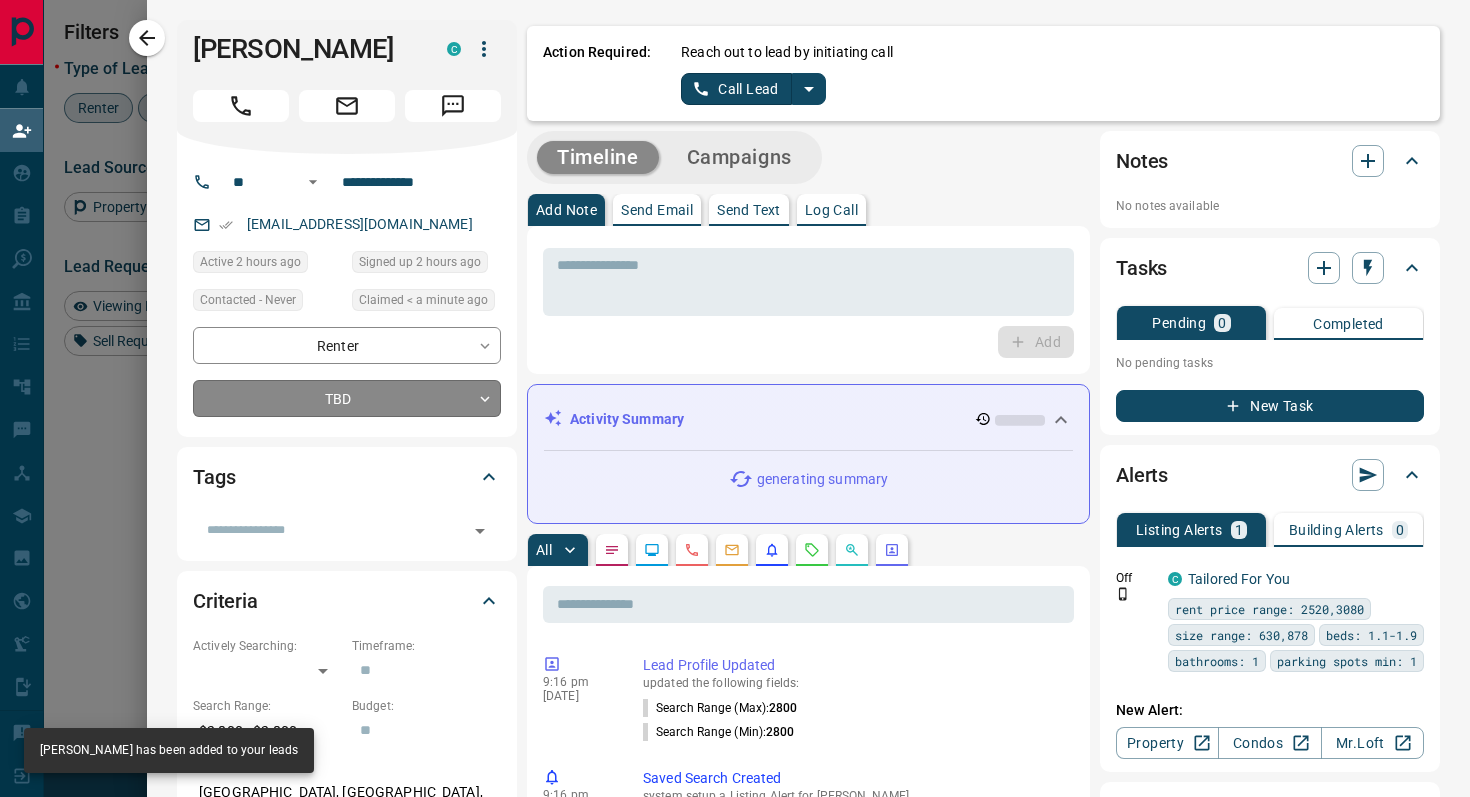click on "Lead Transfers Claim Leads My Leads Tasks Opportunities Deals Campaigns Automations Messages Broker Bay Training Media Services Agent Resources Precon Worksheet Mobile Apps Disclosure Logout My Daily Quota Renter 3 / 3 Buyer 0 / 6 Precon 0 / 6 Filters 1 Lead Transfers 0 Refresh Name Contact Search   Search Range Location Requests AI Status Recent Opportunities (30d) Renter [PERSON_NAME] Yew C sangedxx@x +60- 1262889xx $1K - $2K [GEOGRAPHIC_DATA], [GEOGRAPHIC_DATA] Renter Porthos Fu C bepeg844xx@x +1- 64716869xx $980 - $4[GEOGRAPHIC_DATA] Back to Site High Interest Renter [PERSON_NAME] C nairshagun11xx@x +1- 64780704xx Active $980 - $2[GEOGRAPHIC_DATA], +1 Favourite High Interest Renter [PERSON_NAME] C mrsunshnxx@x +1- 64752831xx $2K - $2K [GEOGRAPHIC_DATA], Downtown Renter [PERSON_NAME] C danielgbellissixx@x +1- 41643542xx $0 - $4[GEOGRAPHIC_DATA], [GEOGRAPHIC_DATA] Back to Site Favourite Renter [PERSON_NAME] C quinettashortxx@x +1- 40462575xx $2K - $14K [GEOGRAPHIC_DATA], [GEOGRAPHIC_DATA], [GEOGRAPHIC_DATA], +3 Renter" at bounding box center (735, 319) 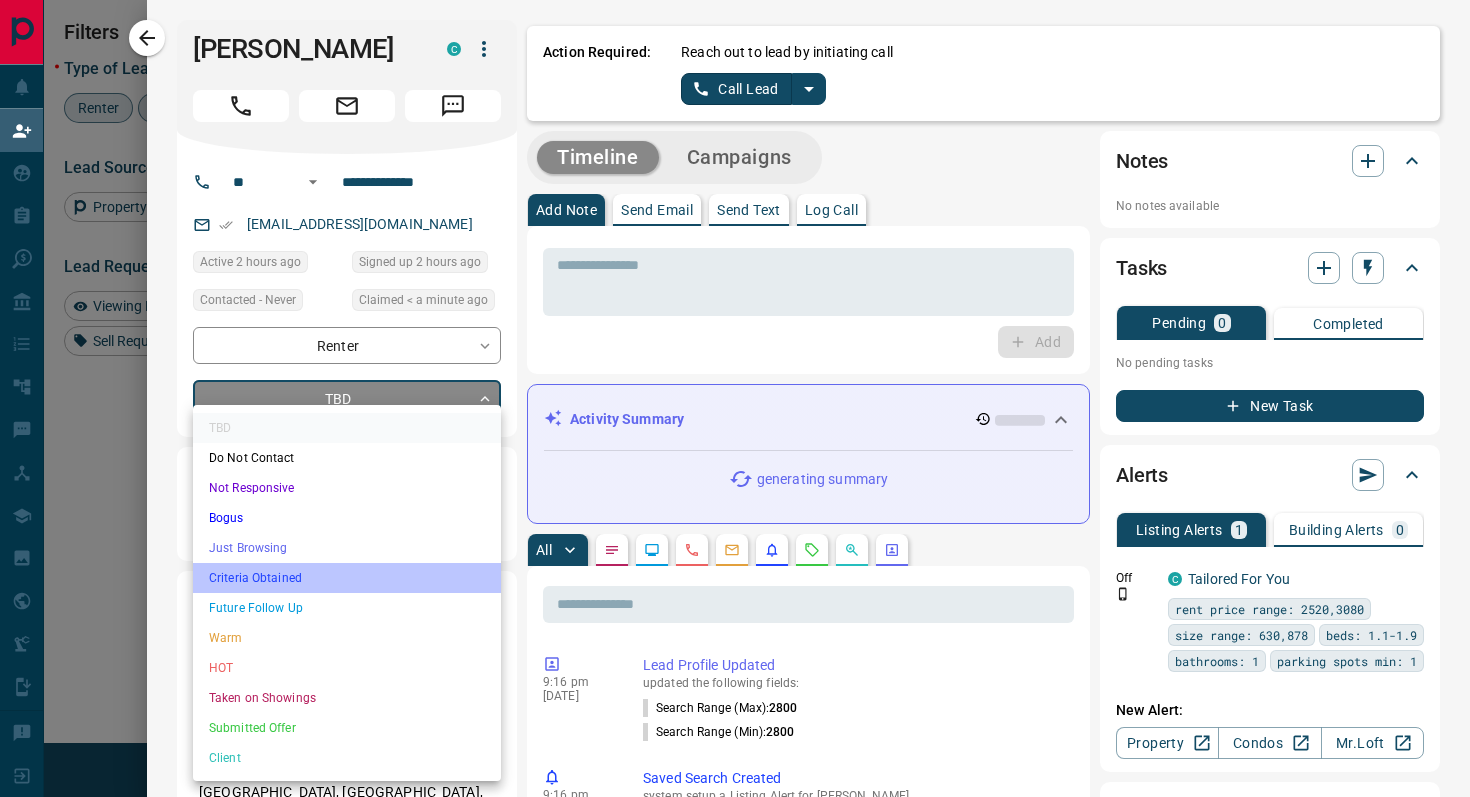 click on "Criteria Obtained" at bounding box center [347, 578] 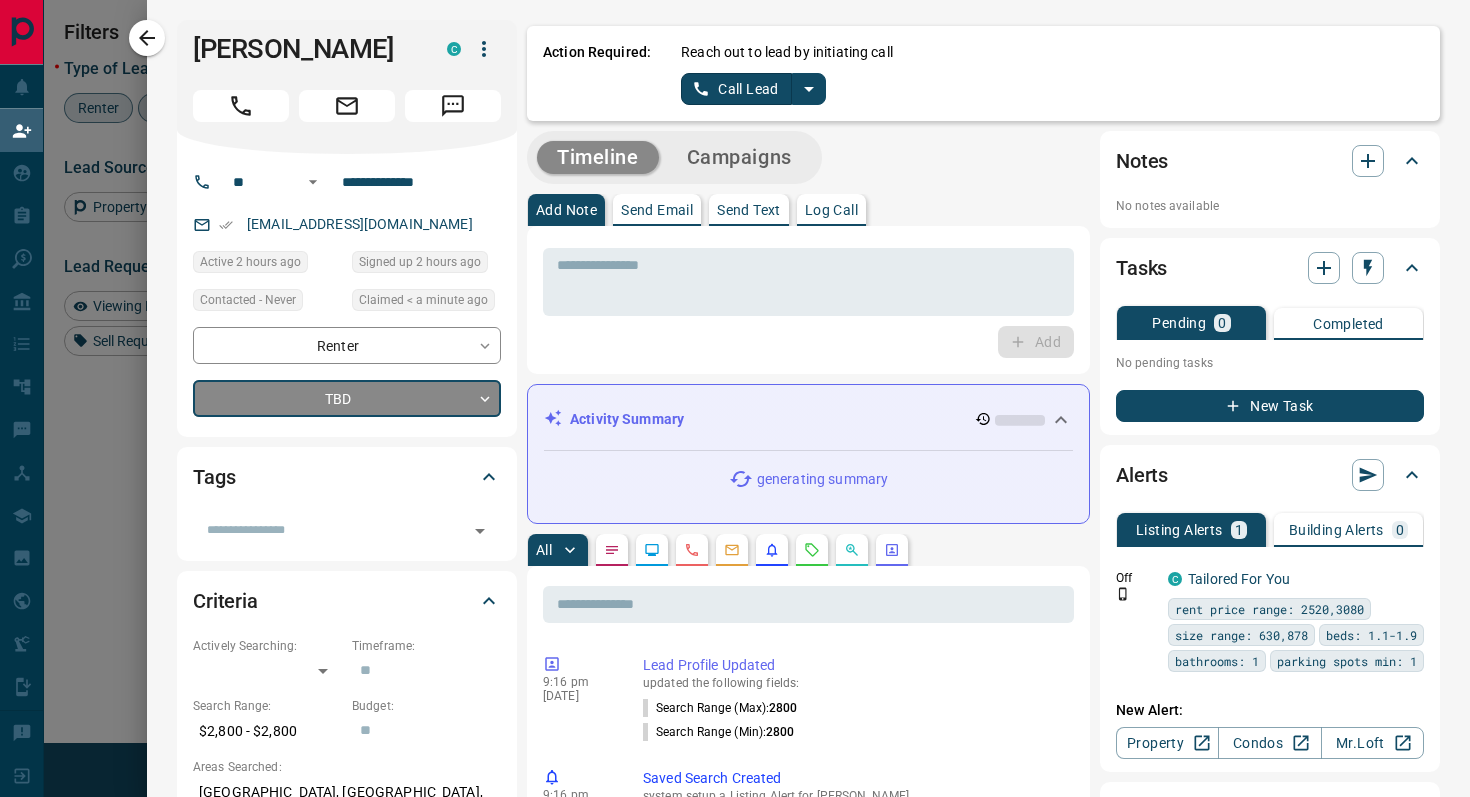 type on "*" 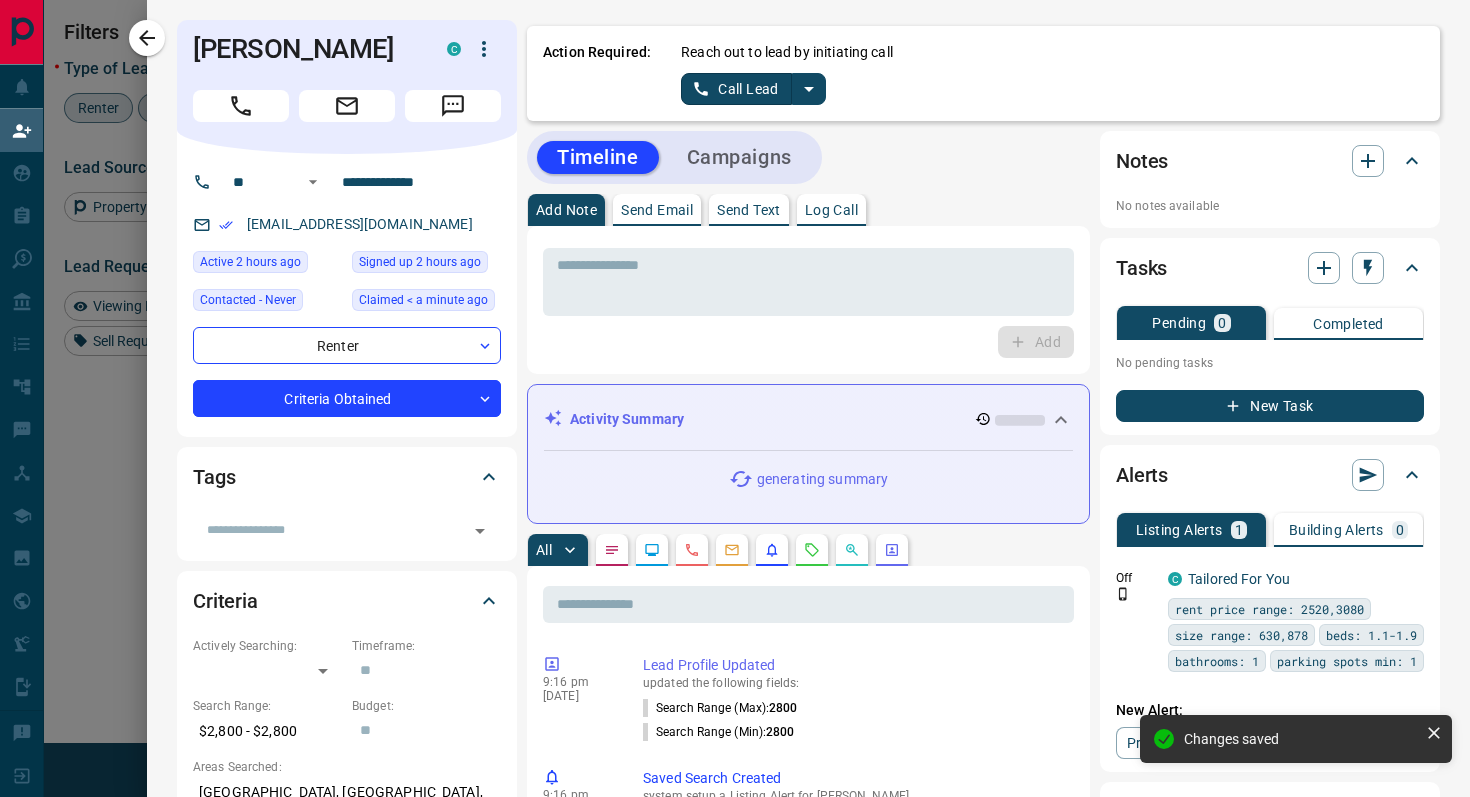 click 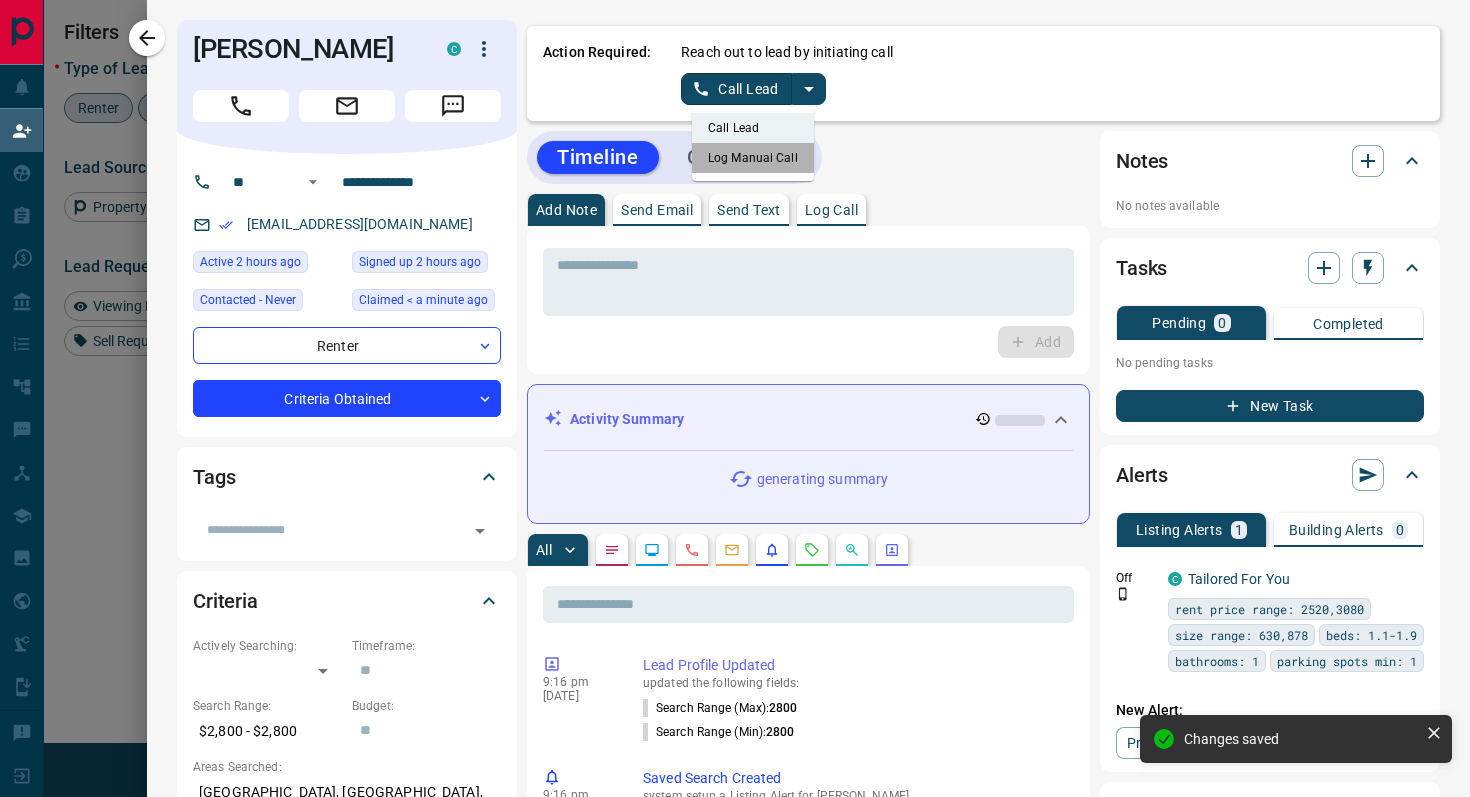 click on "Log Manual Call" at bounding box center [753, 158] 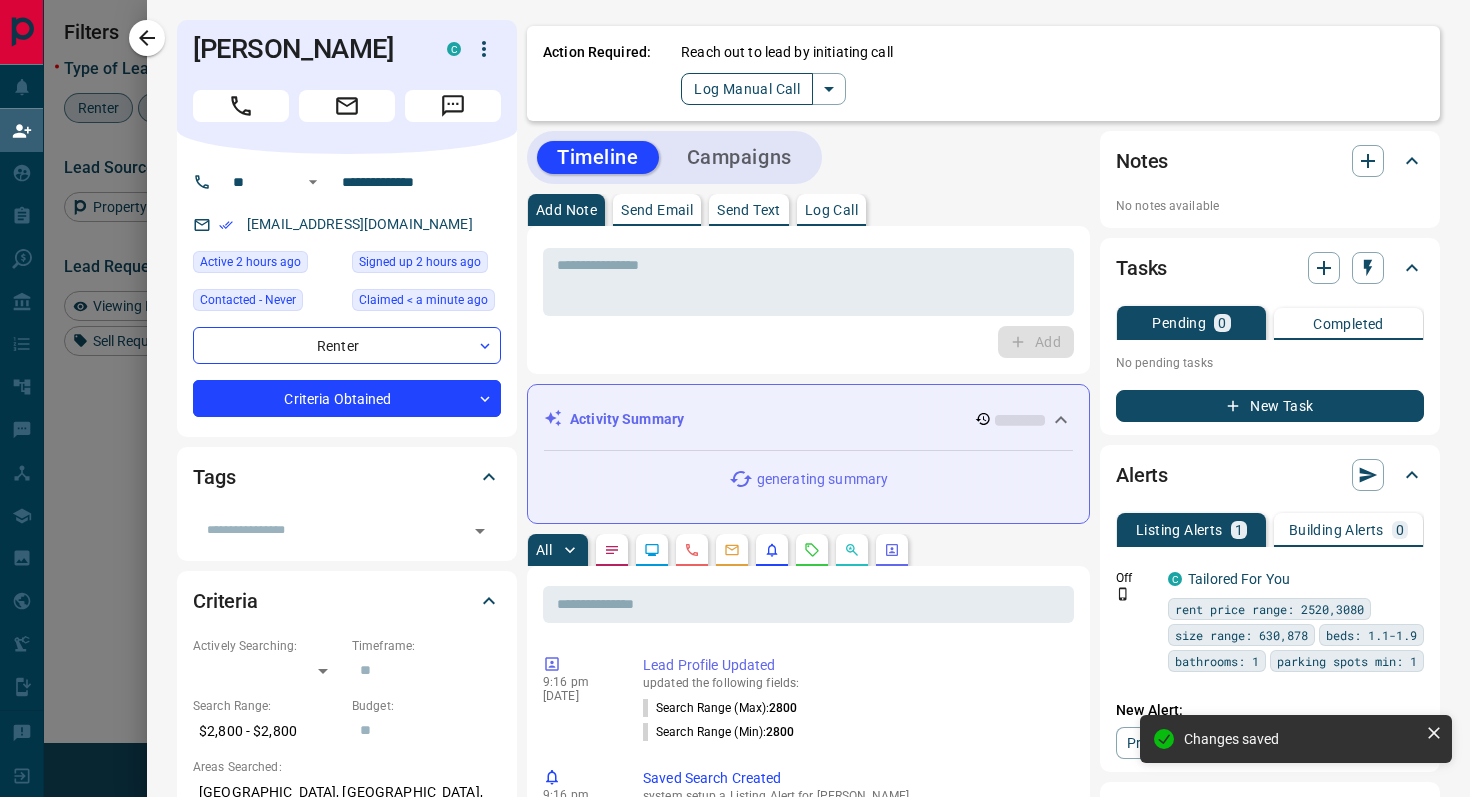 click on "Log Manual Call" at bounding box center [747, 89] 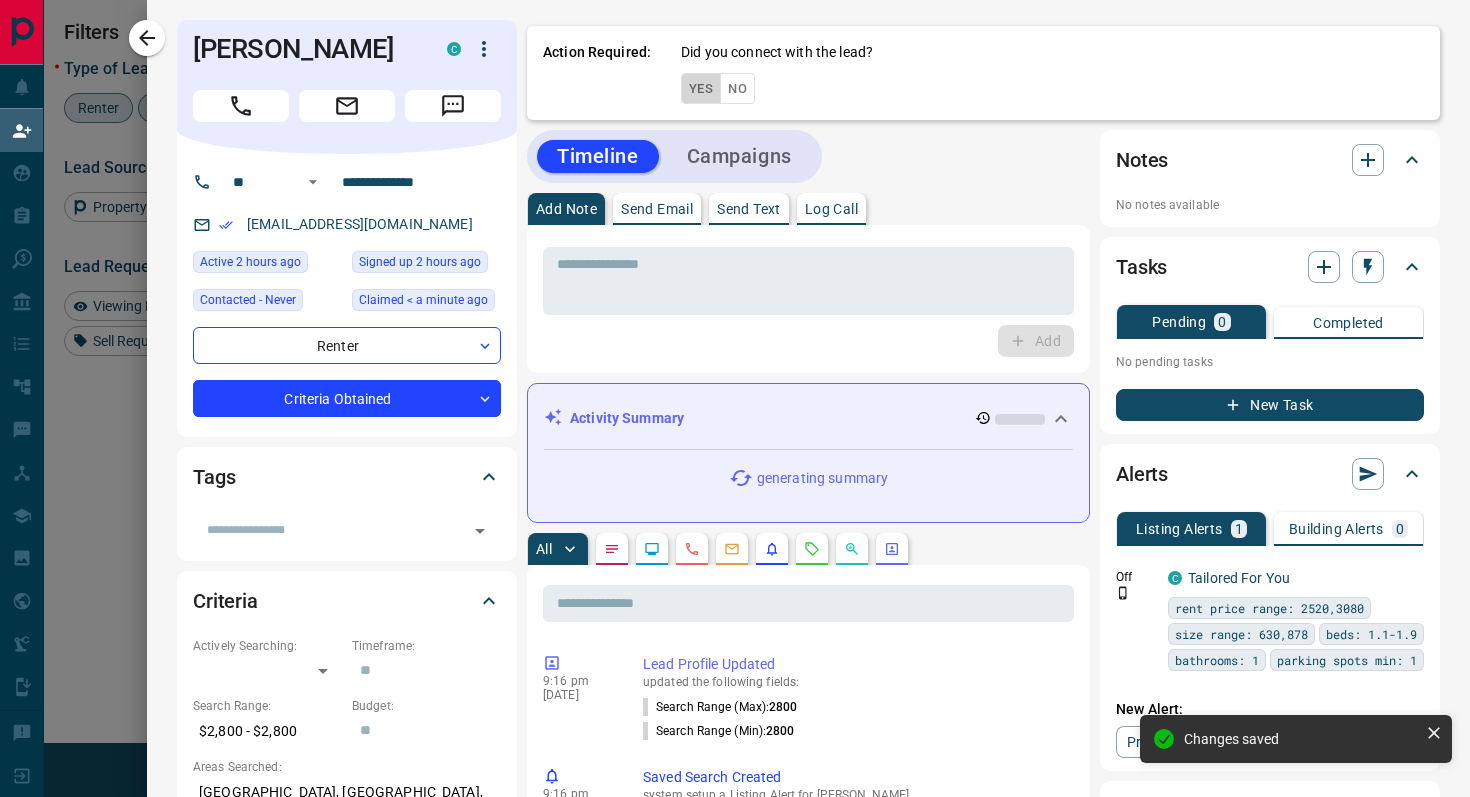 click on "Yes" at bounding box center [701, 88] 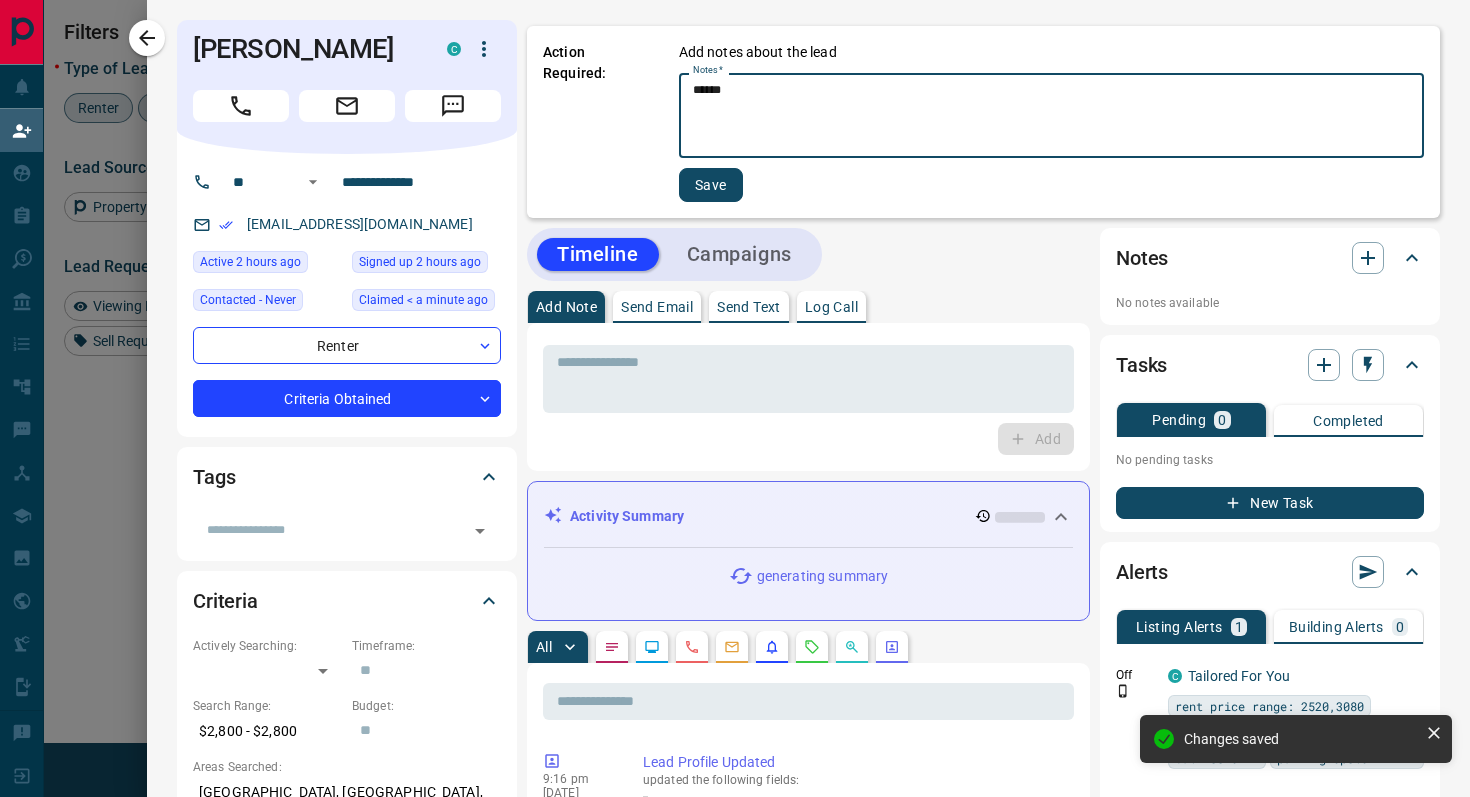 type on "******" 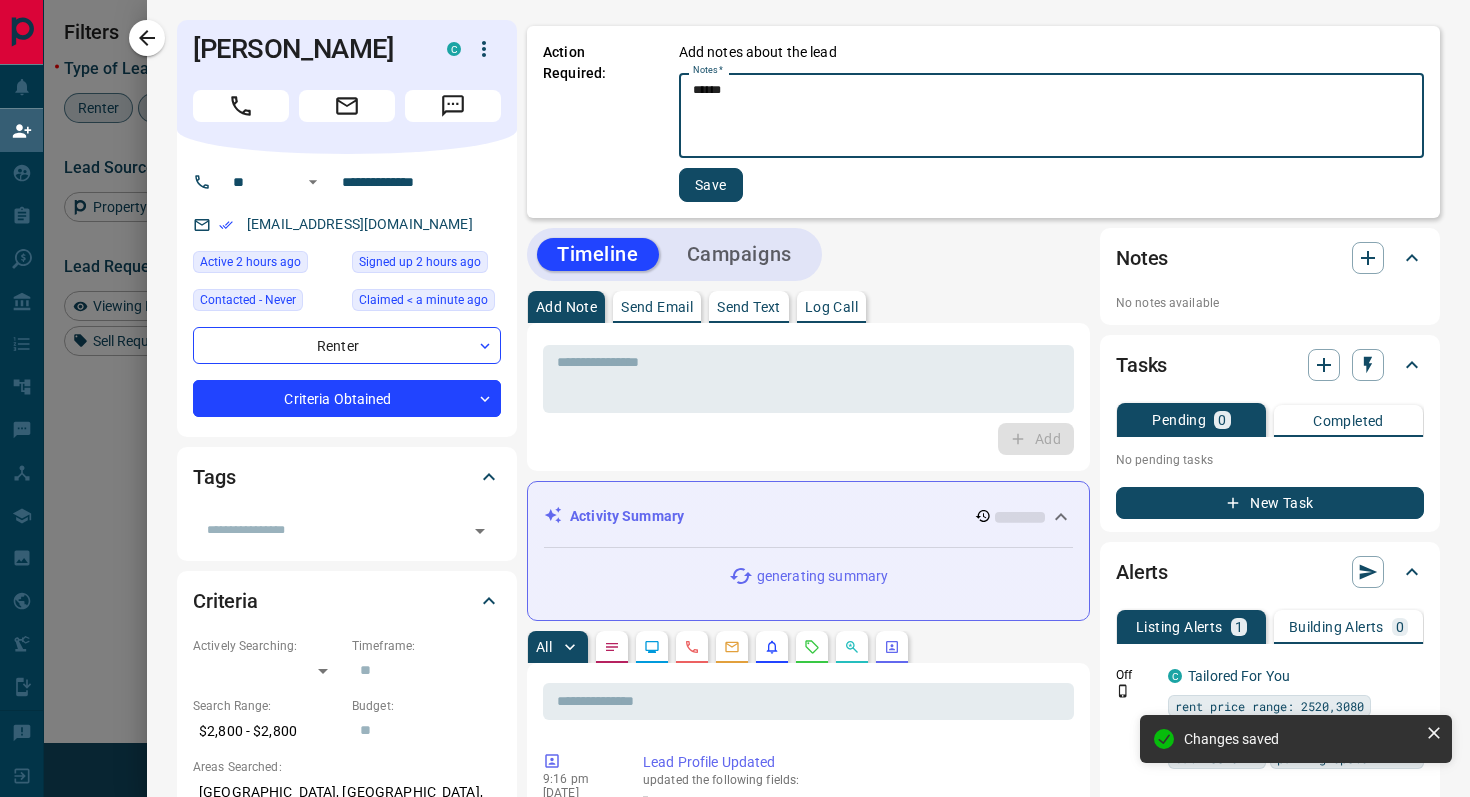 click on "Save" at bounding box center [711, 185] 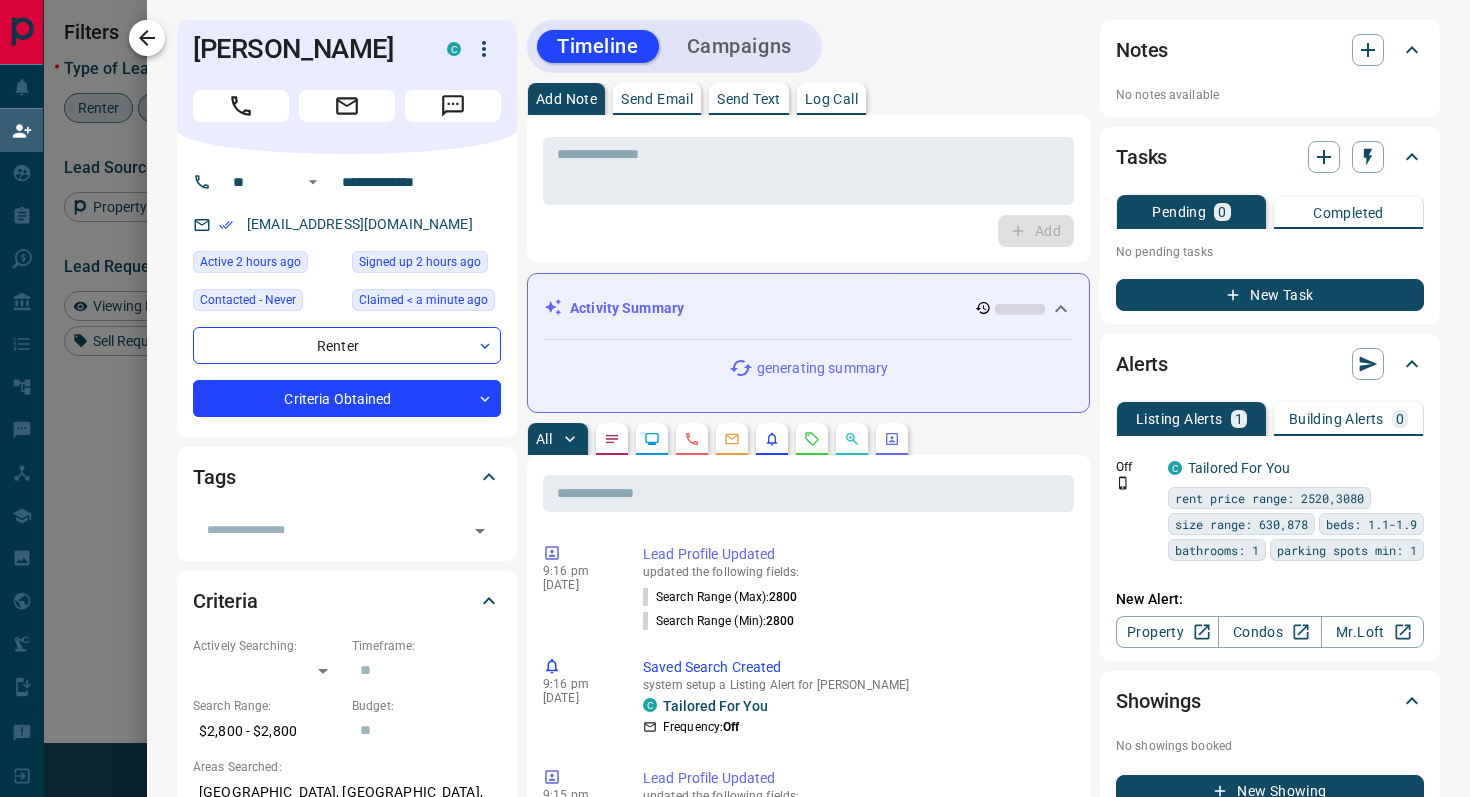 click at bounding box center (147, 38) 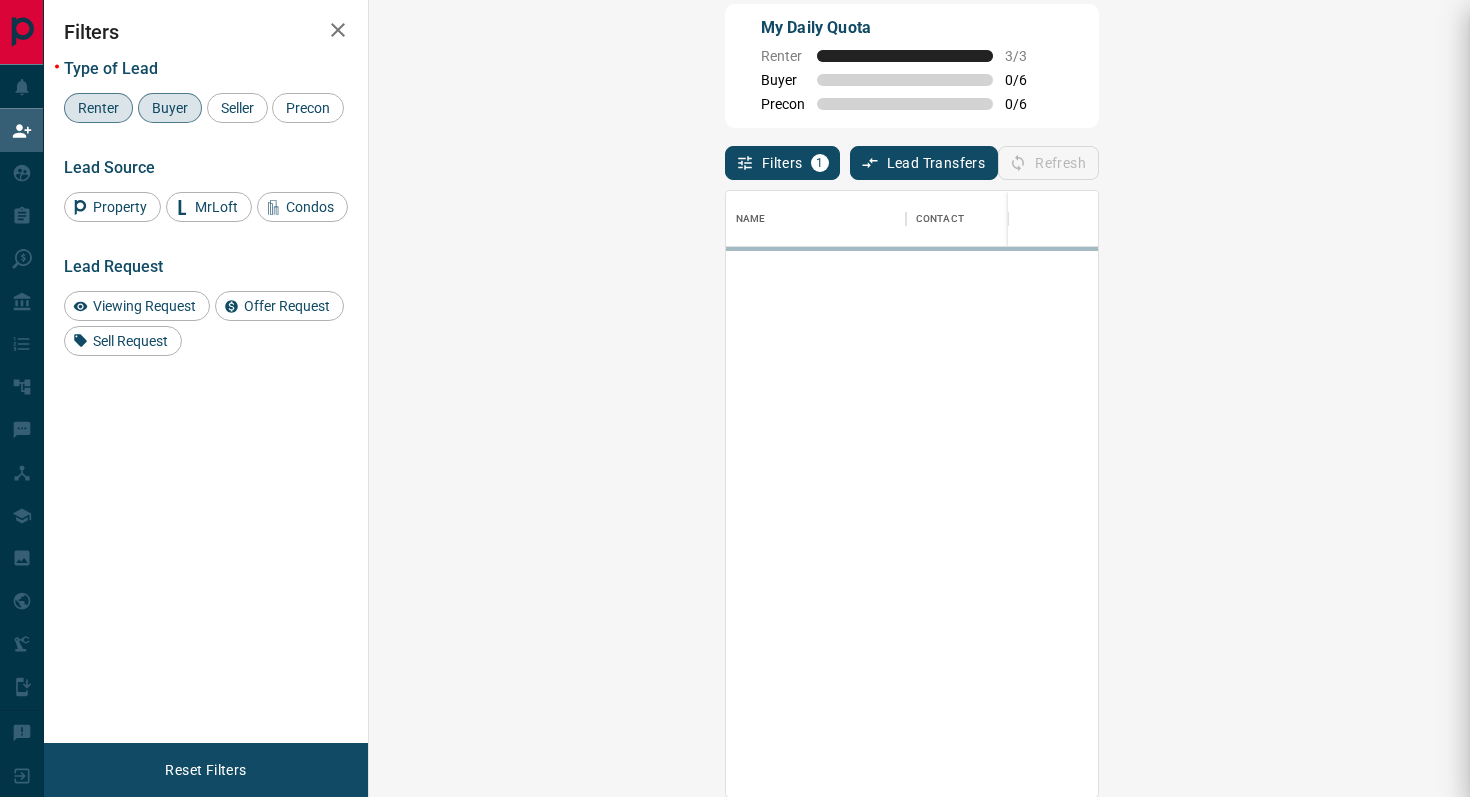 scroll, scrollTop: 1, scrollLeft: 1, axis: both 